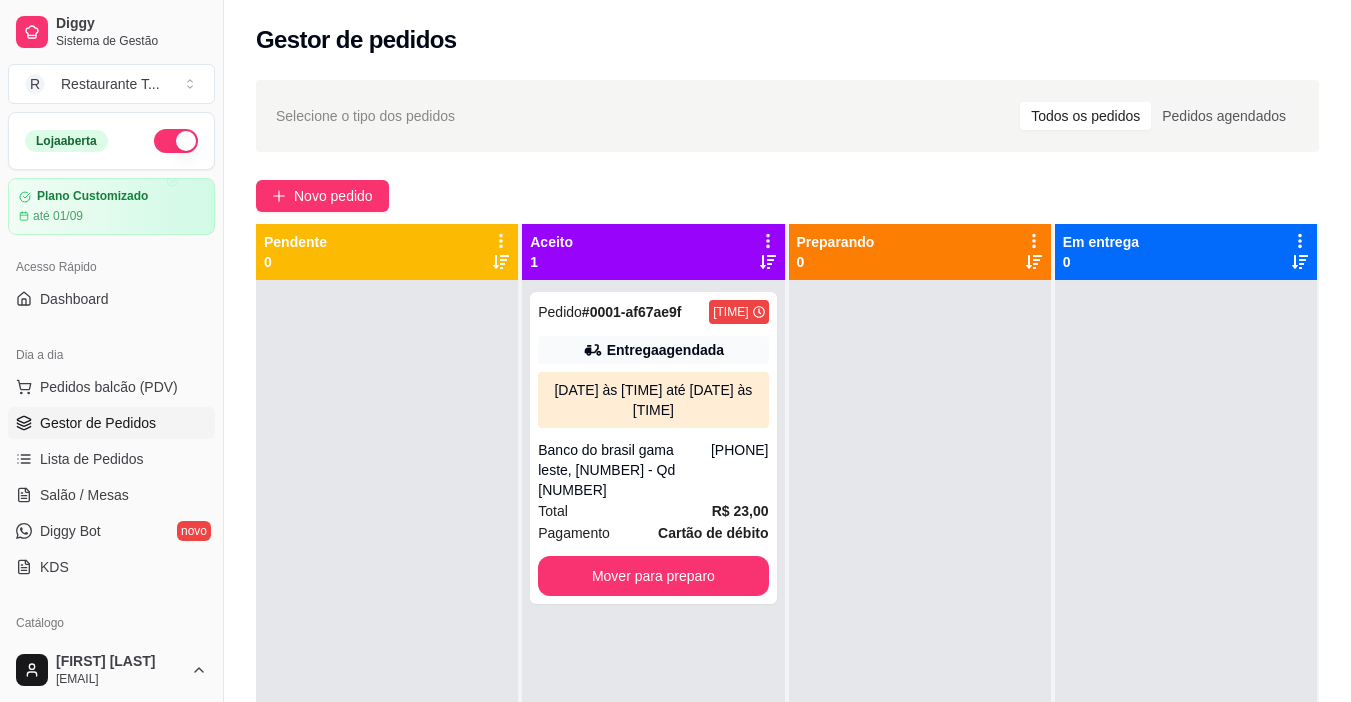 scroll, scrollTop: 0, scrollLeft: 0, axis: both 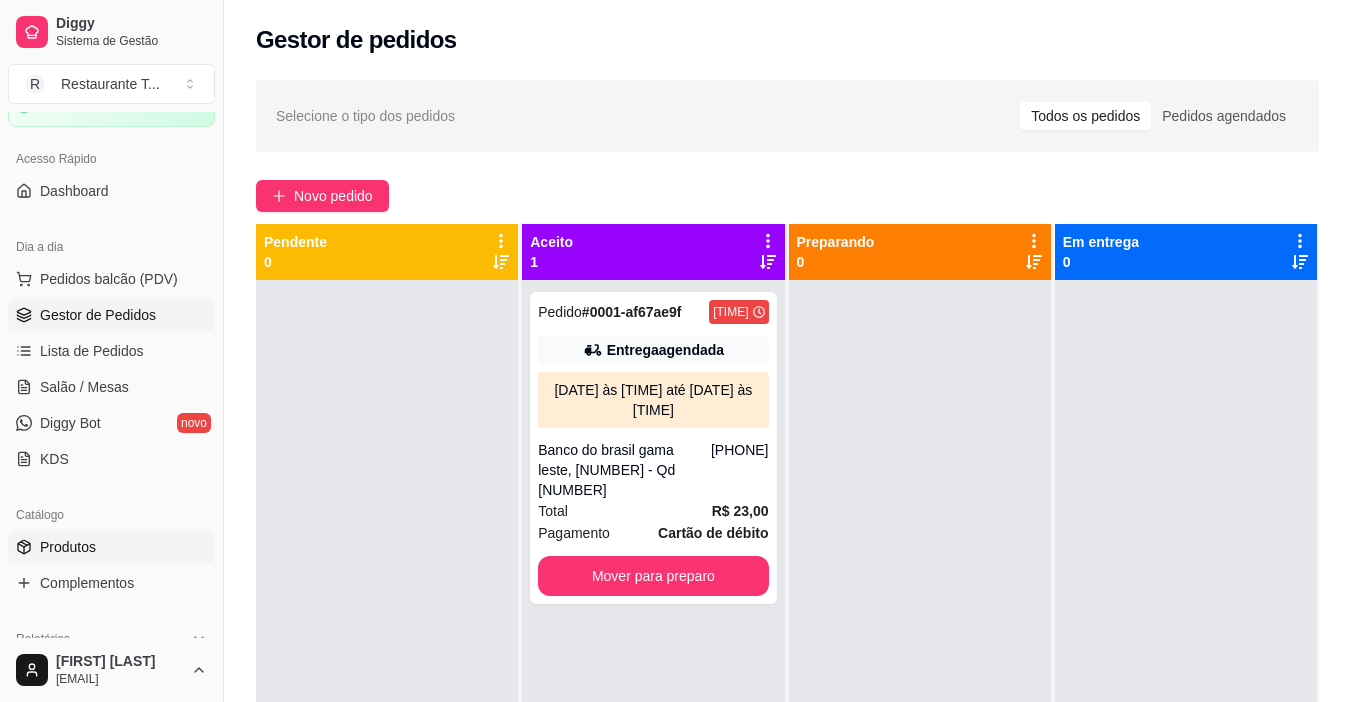 click on "Produtos" at bounding box center [68, 547] 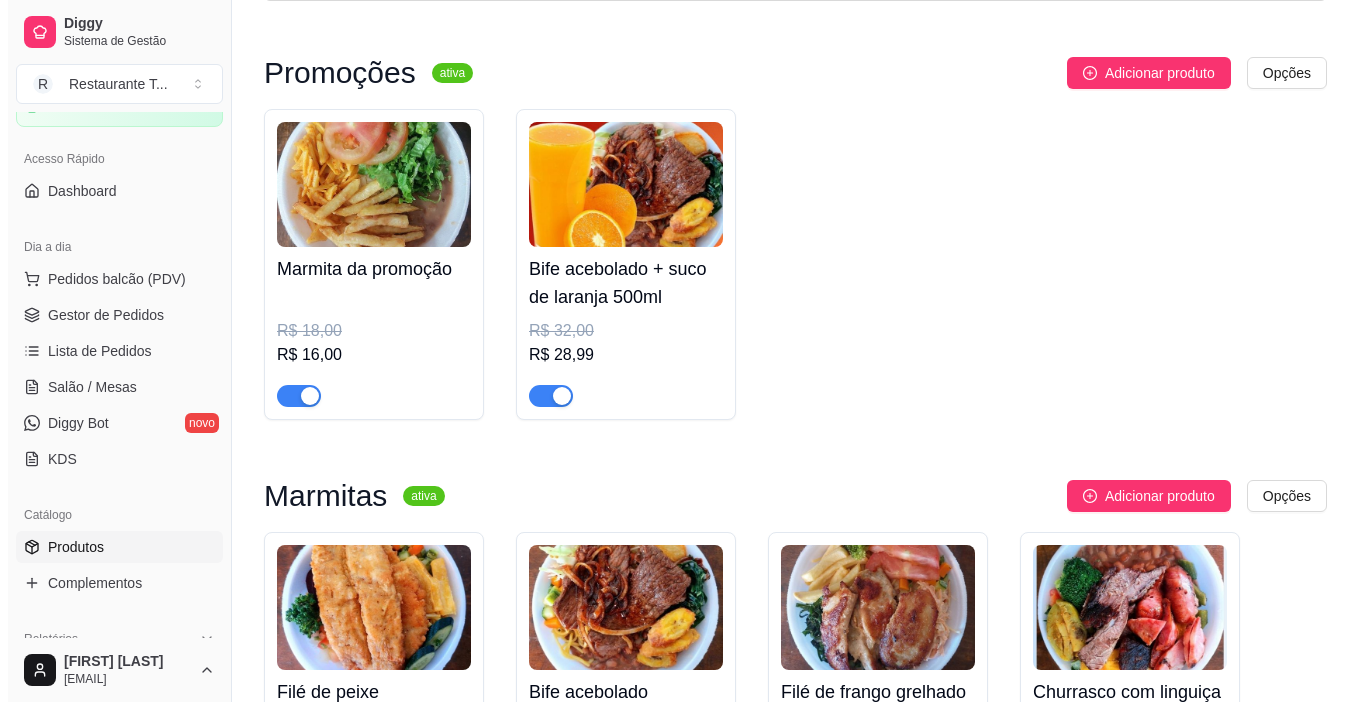 scroll, scrollTop: 0, scrollLeft: 0, axis: both 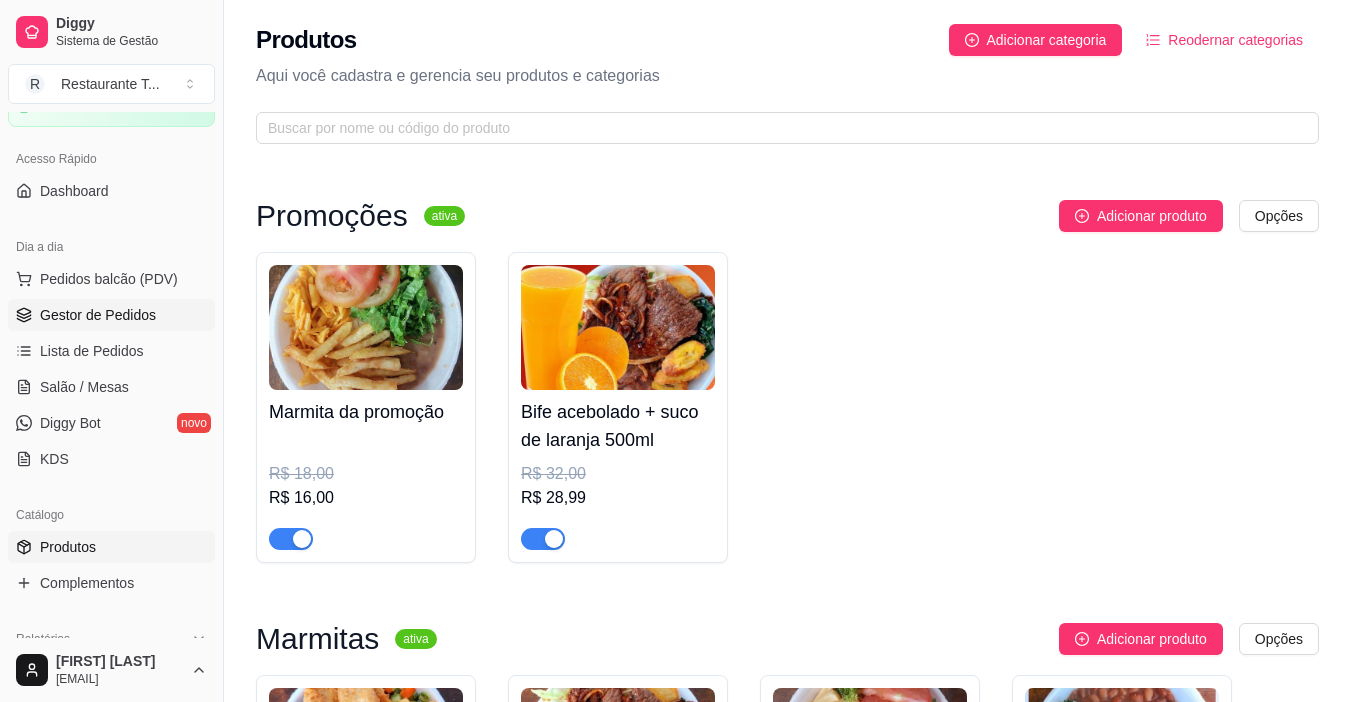 click on "Gestor de Pedidos" at bounding box center (98, 315) 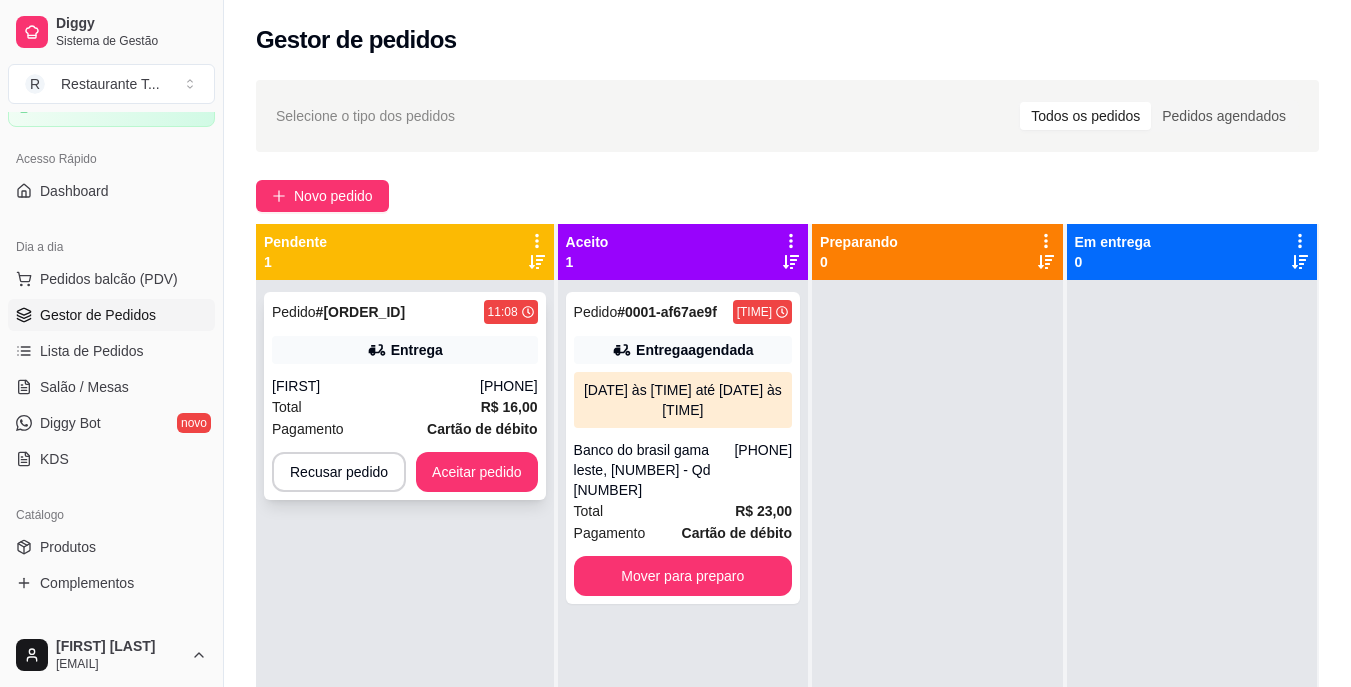 click on "Entrega" at bounding box center [417, 350] 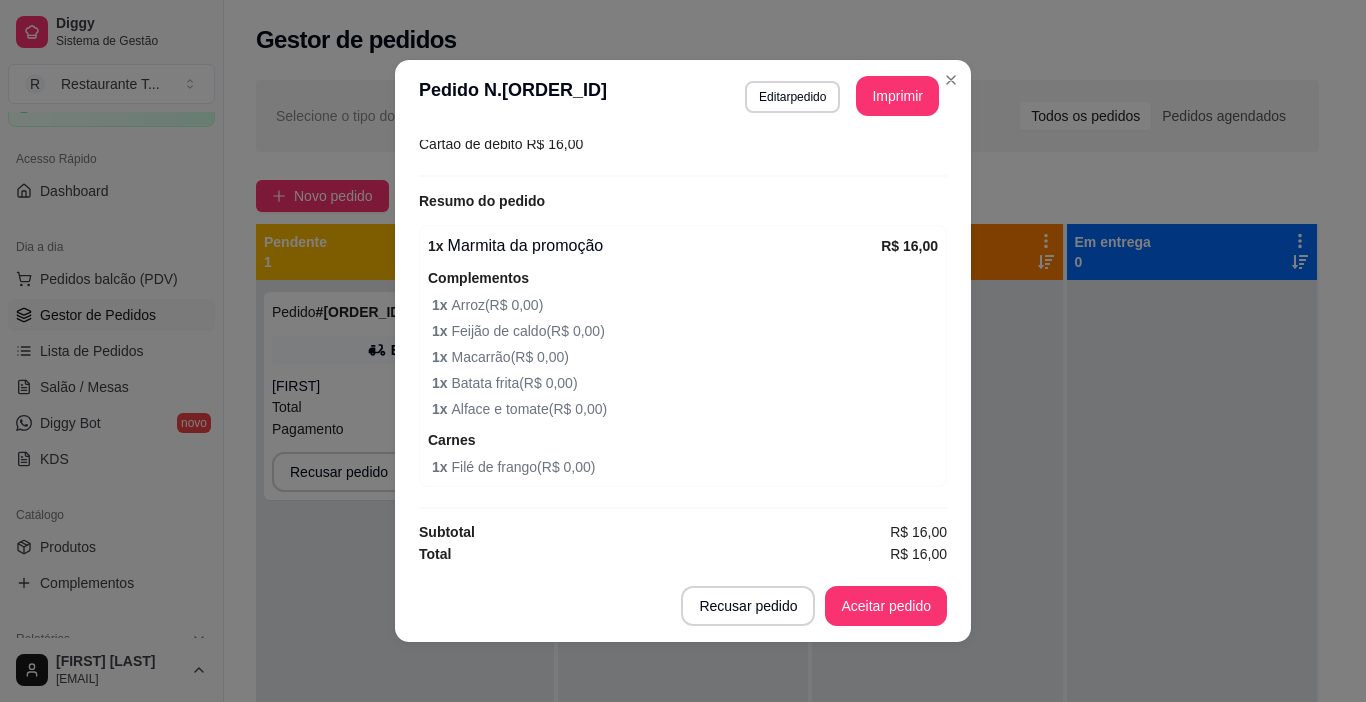 scroll, scrollTop: 575, scrollLeft: 0, axis: vertical 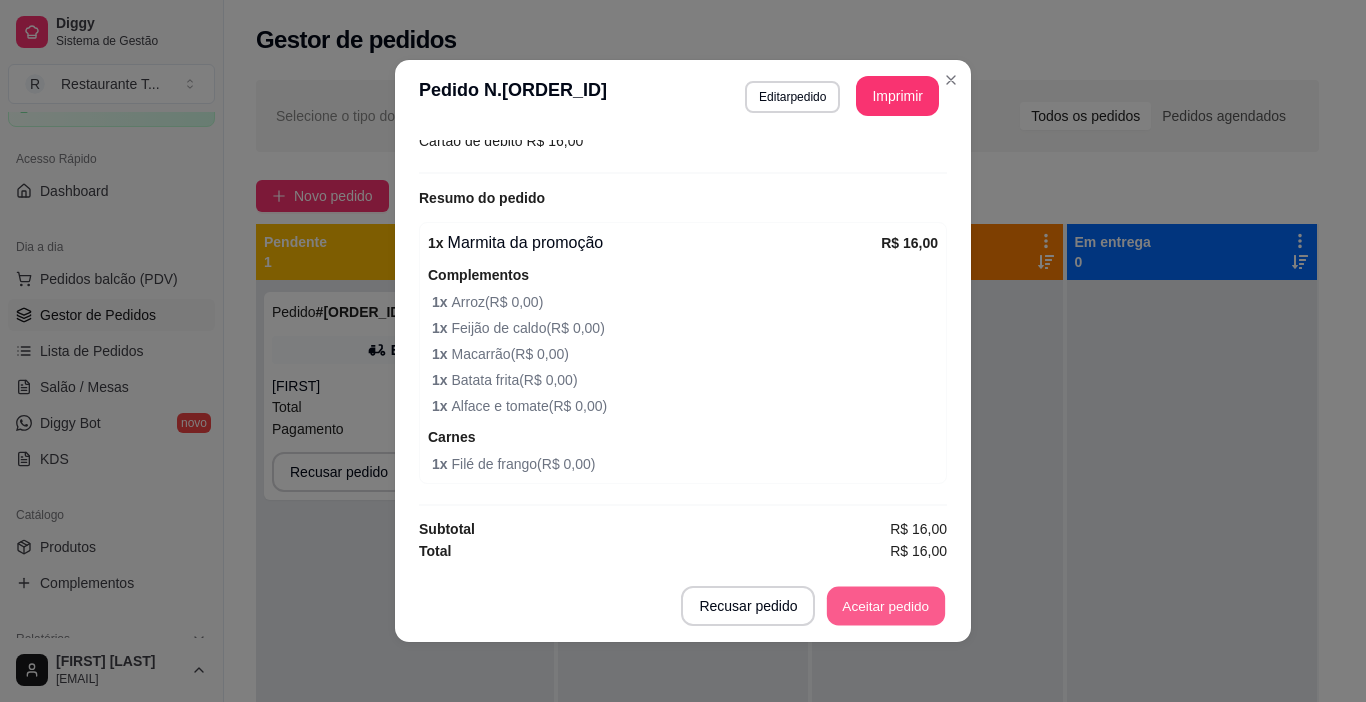 click on "Aceitar pedido" at bounding box center [886, 606] 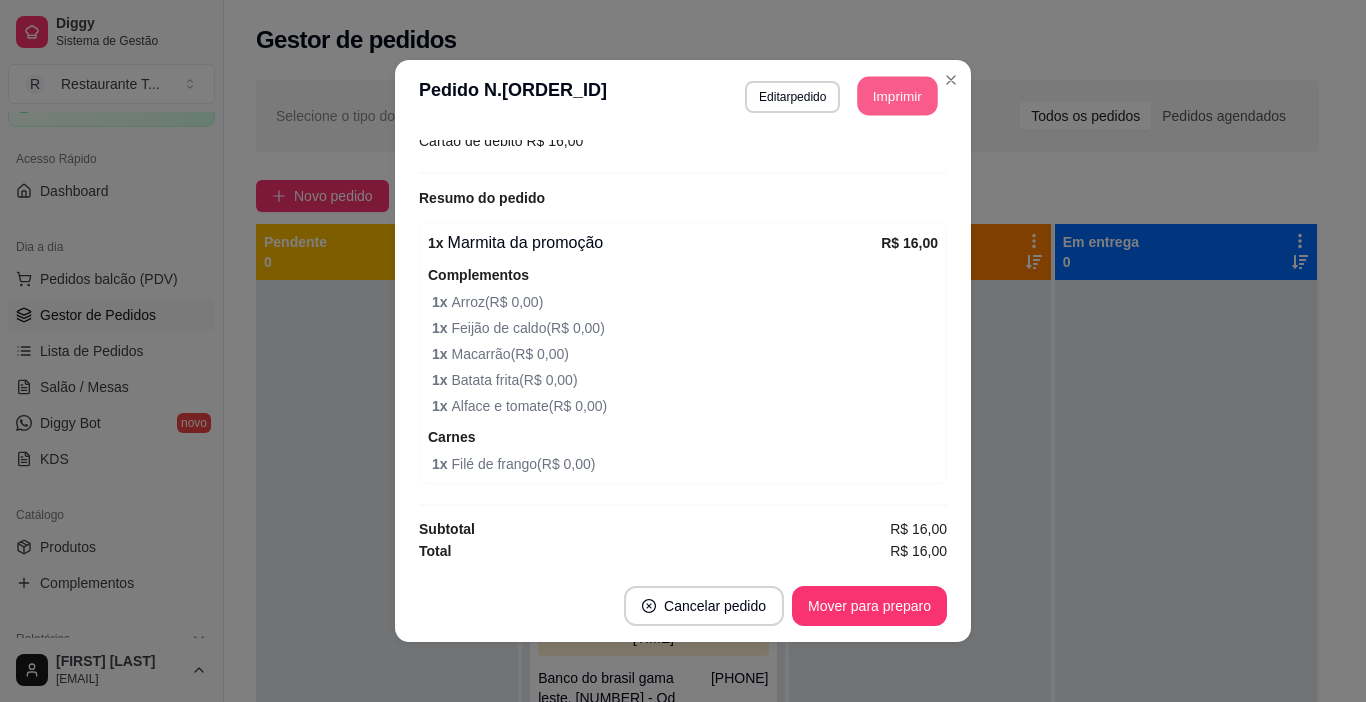 click on "Imprimir" at bounding box center (898, 96) 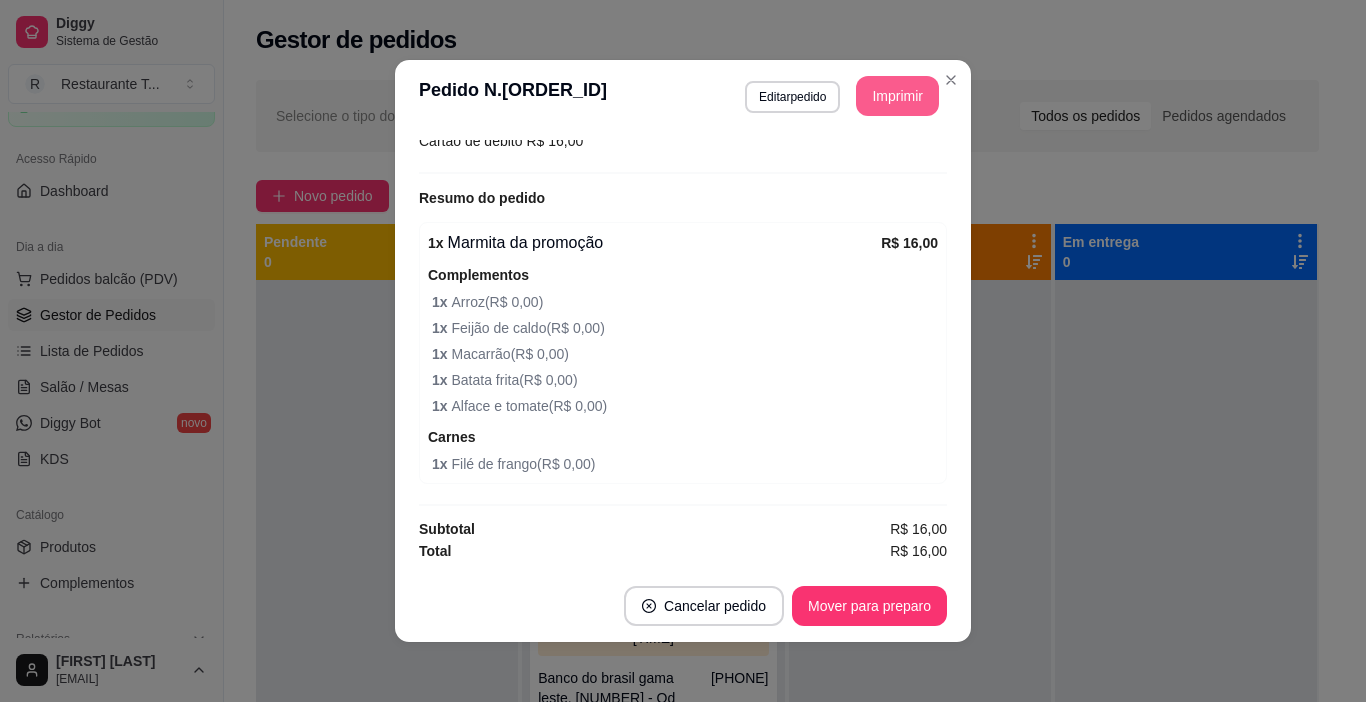 scroll, scrollTop: 0, scrollLeft: 0, axis: both 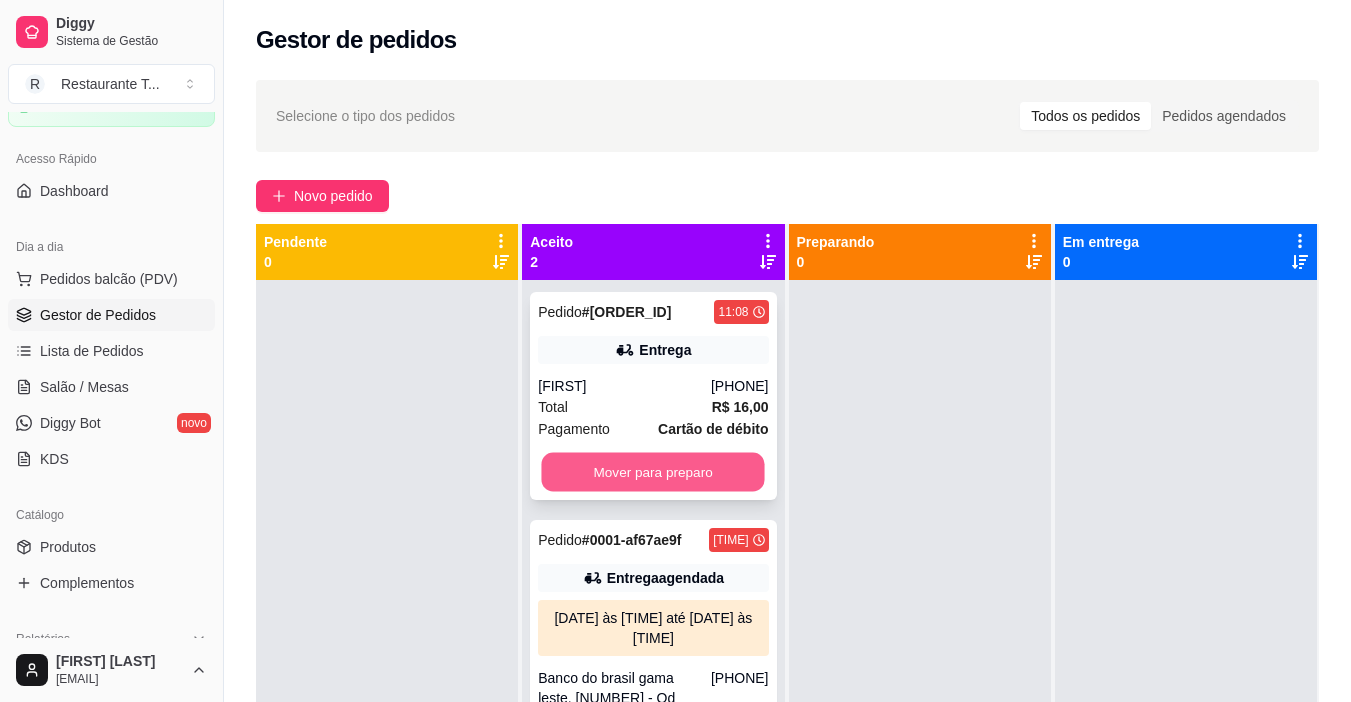 click on "Mover para preparo" at bounding box center [653, 472] 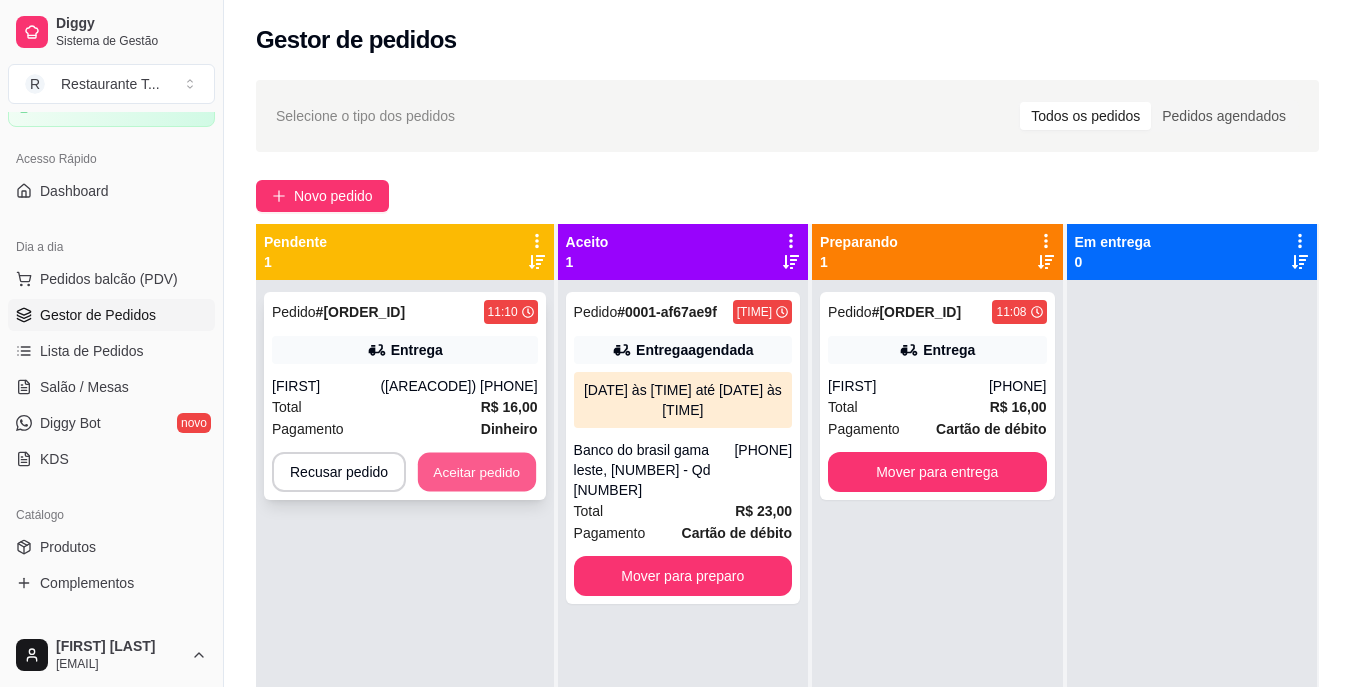 click on "Aceitar pedido" at bounding box center (477, 472) 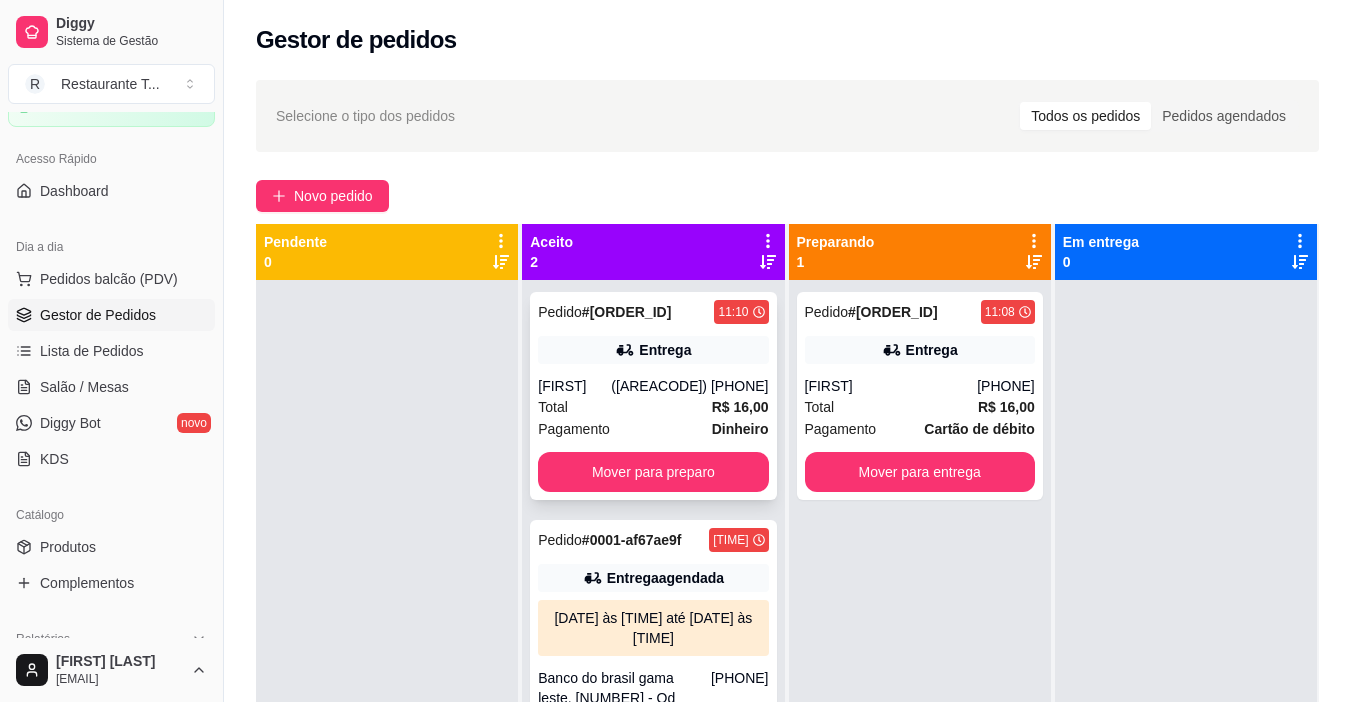 click on "Entrega" at bounding box center (665, 350) 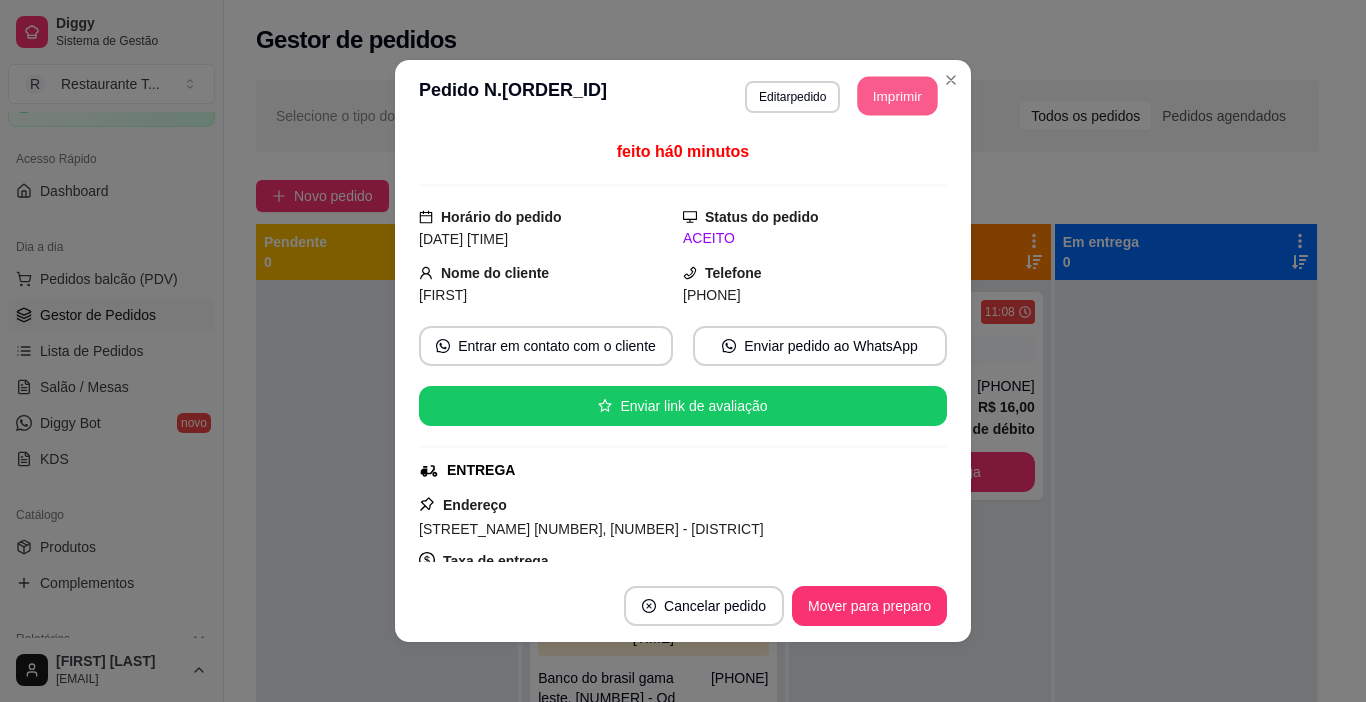 click on "Imprimir" at bounding box center (898, 96) 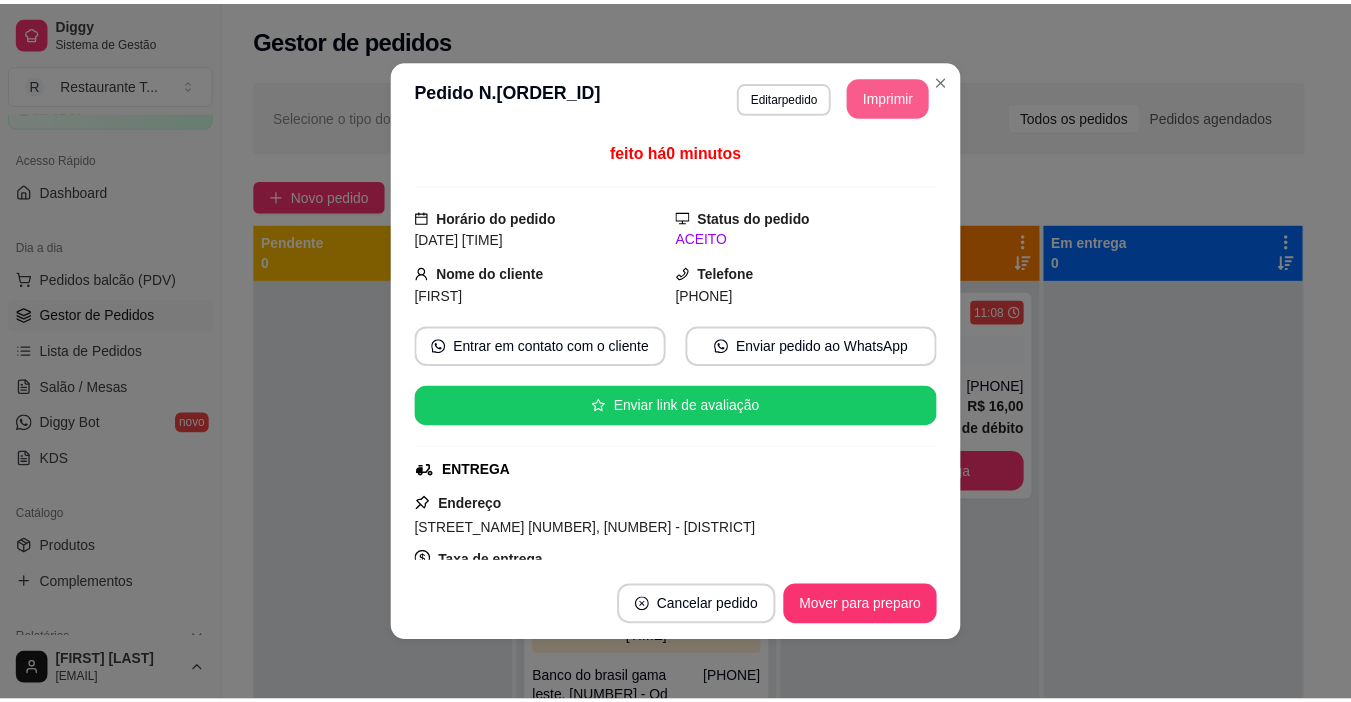 scroll, scrollTop: 0, scrollLeft: 0, axis: both 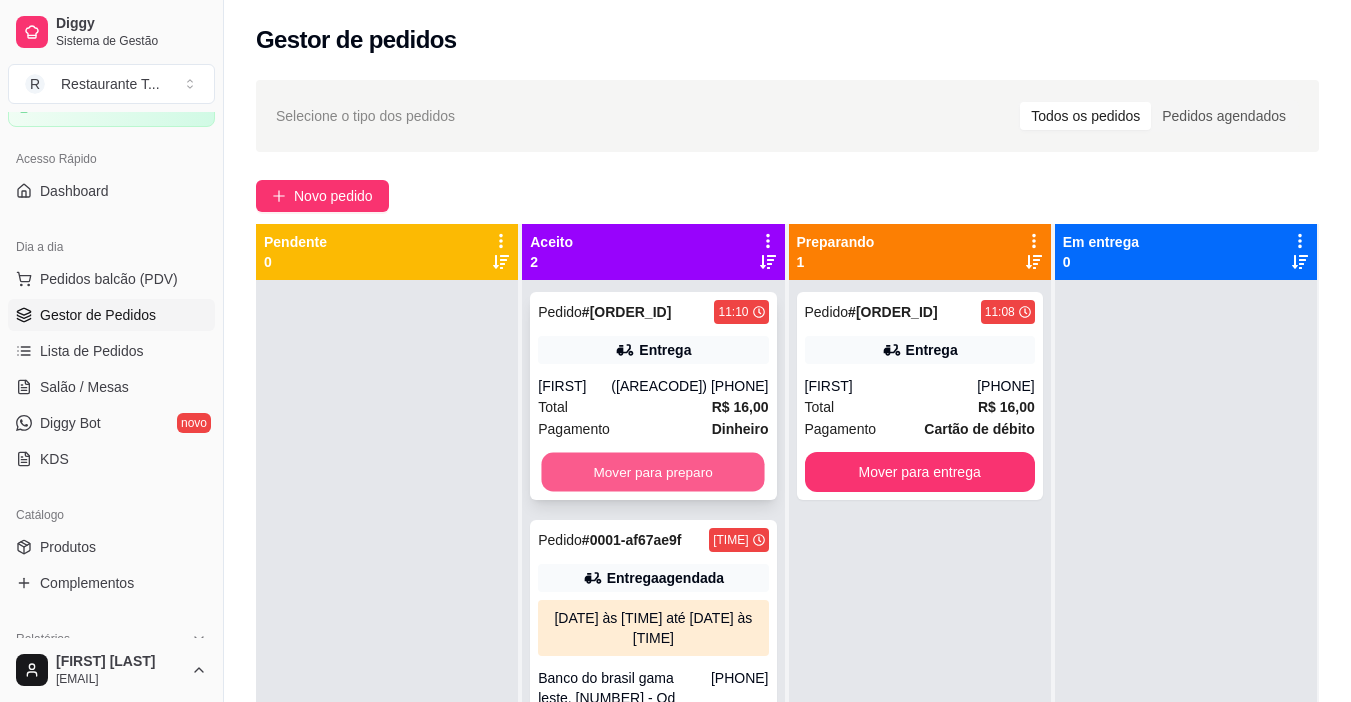 click on "Mover para preparo" at bounding box center [653, 472] 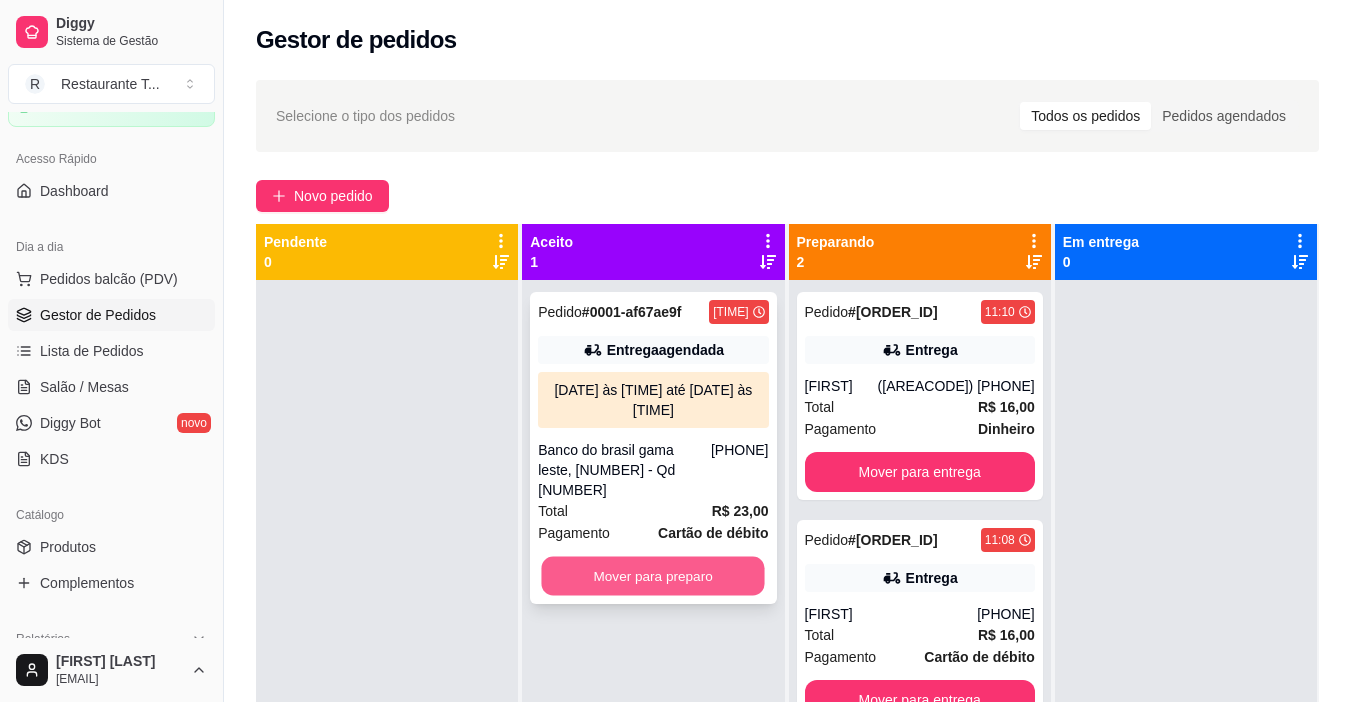 click on "Mover para preparo" at bounding box center [653, 576] 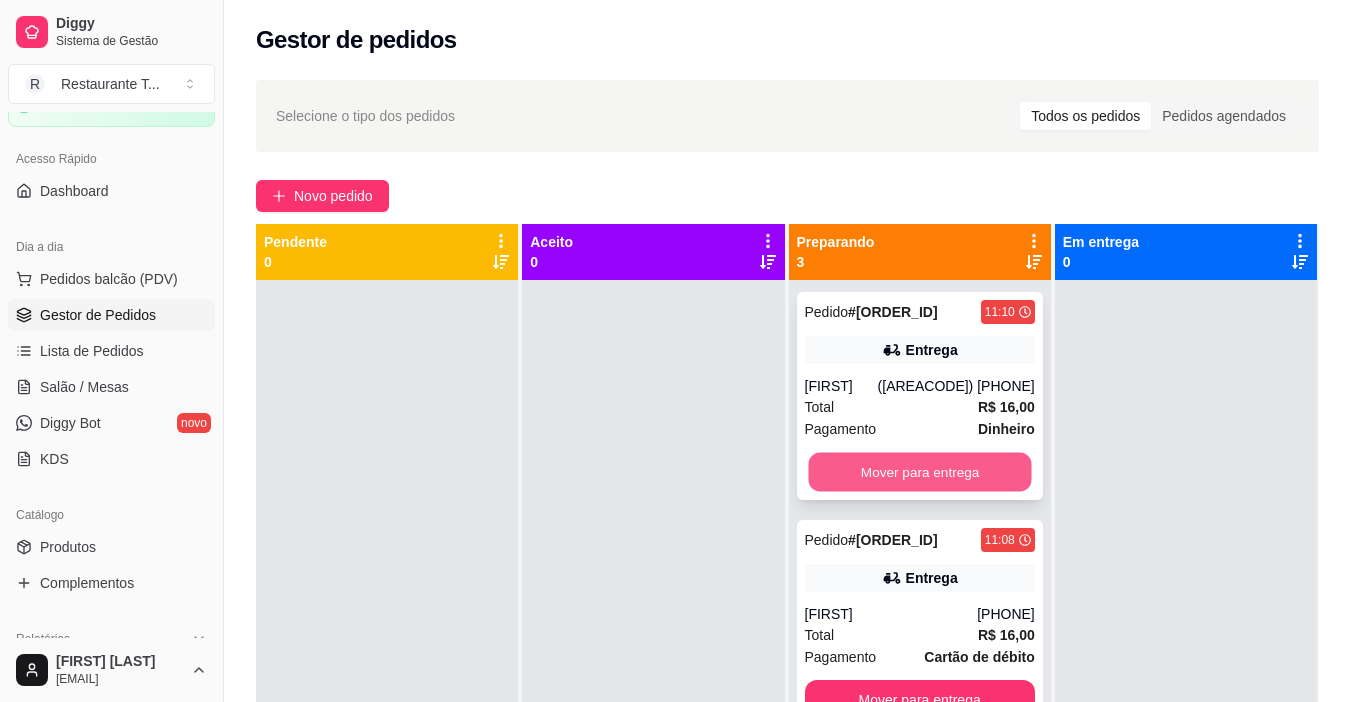 click on "Mover para entrega" at bounding box center [919, 472] 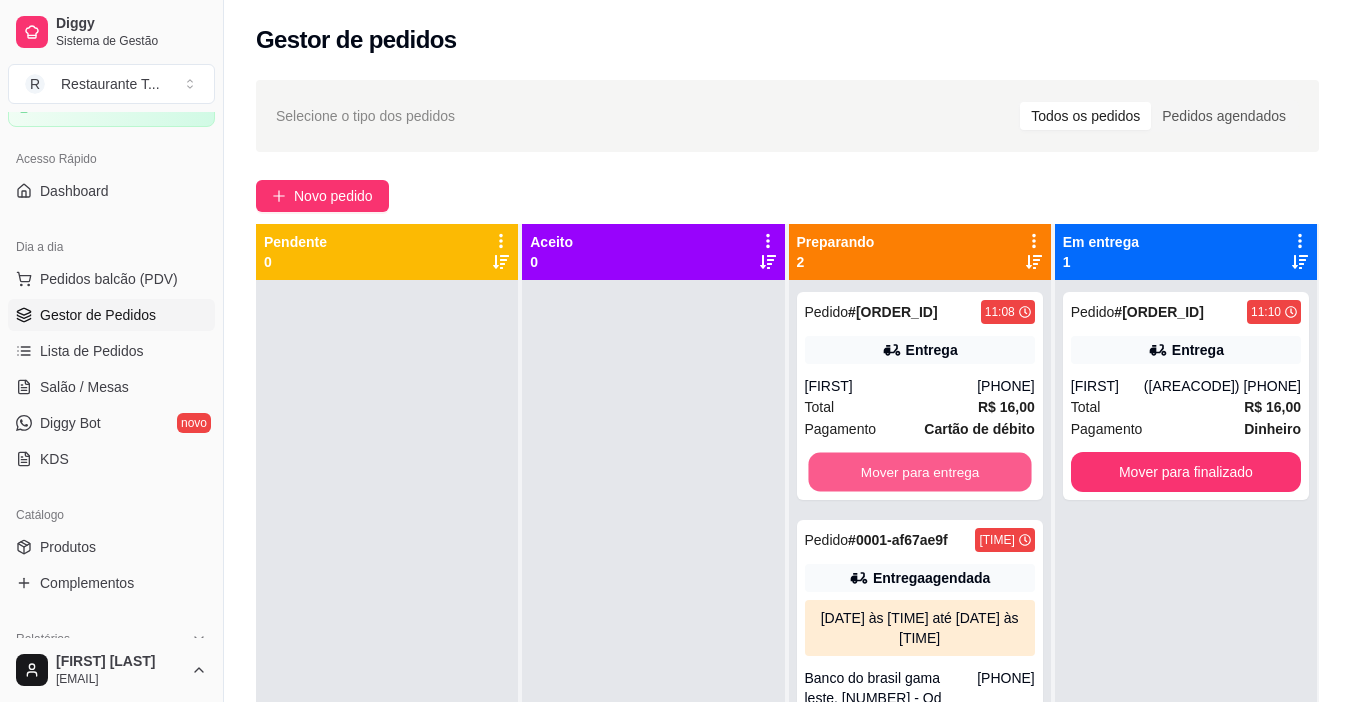 click on "Mover para entrega" at bounding box center [919, 472] 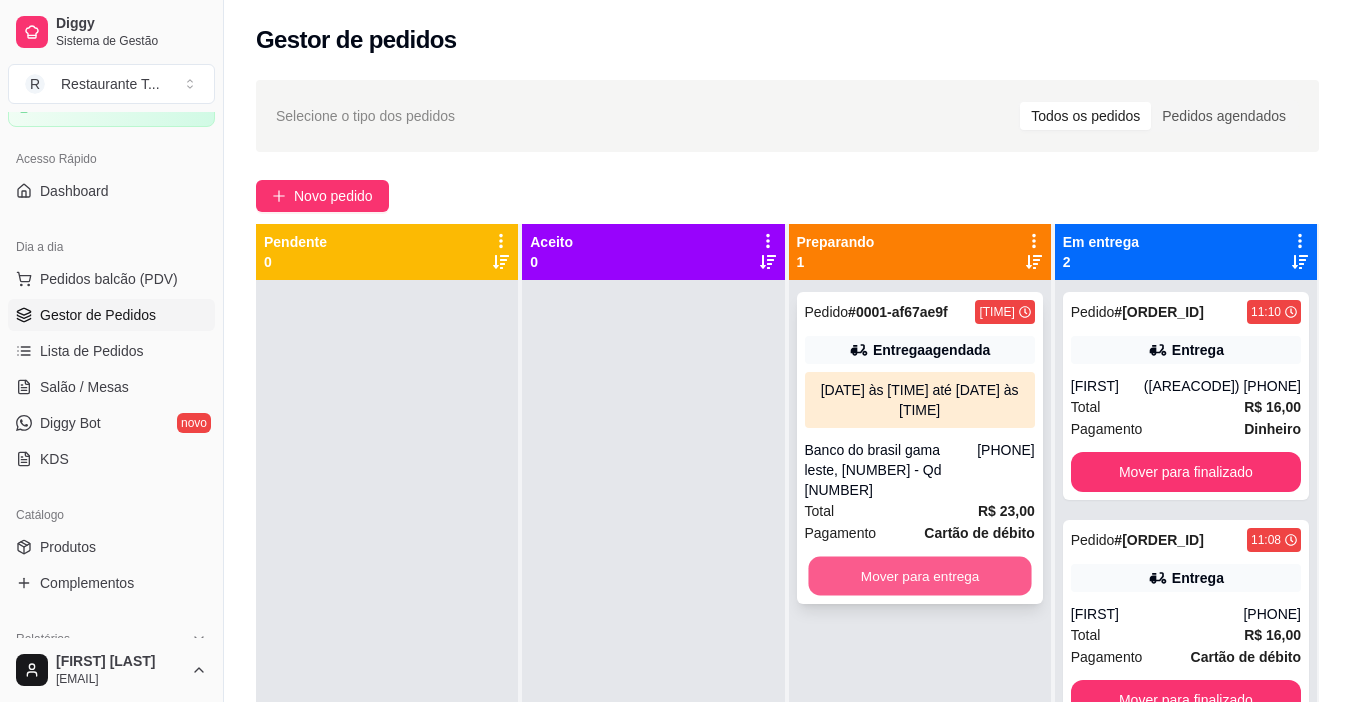 click on "Mover para entrega" at bounding box center (919, 576) 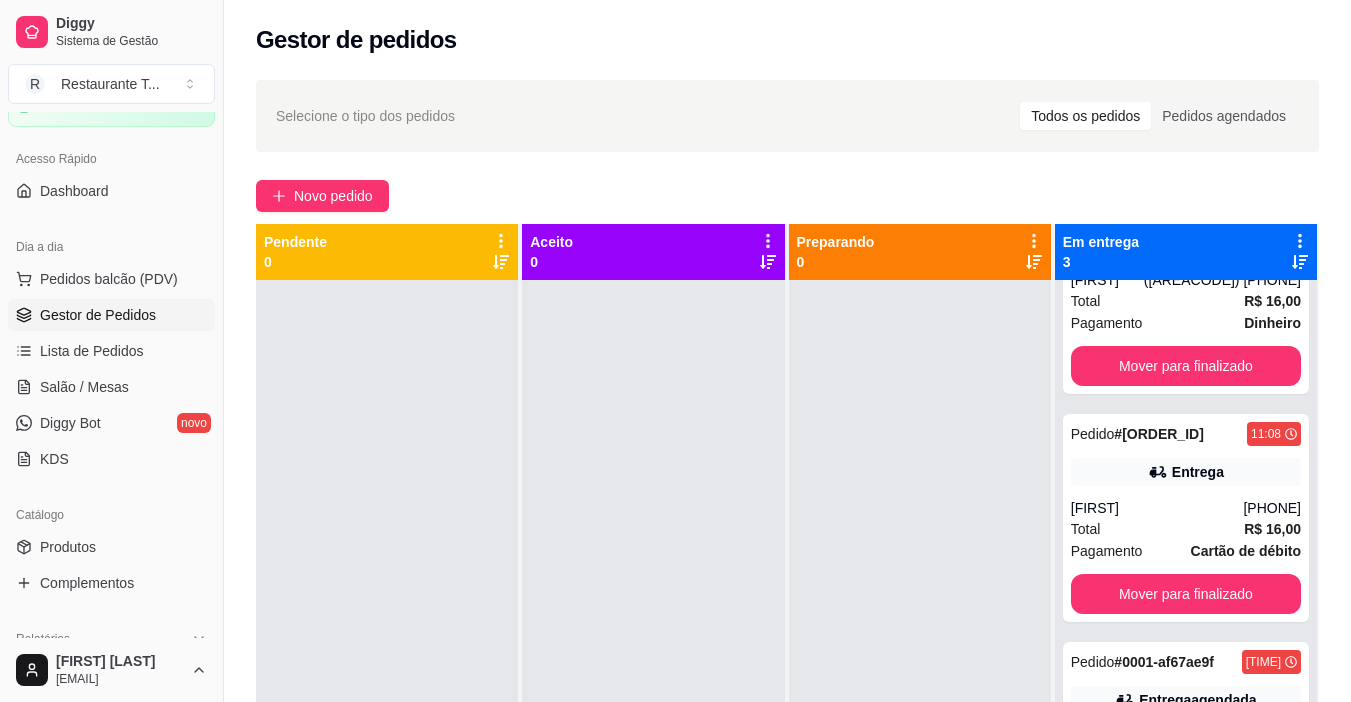 scroll, scrollTop: 0, scrollLeft: 0, axis: both 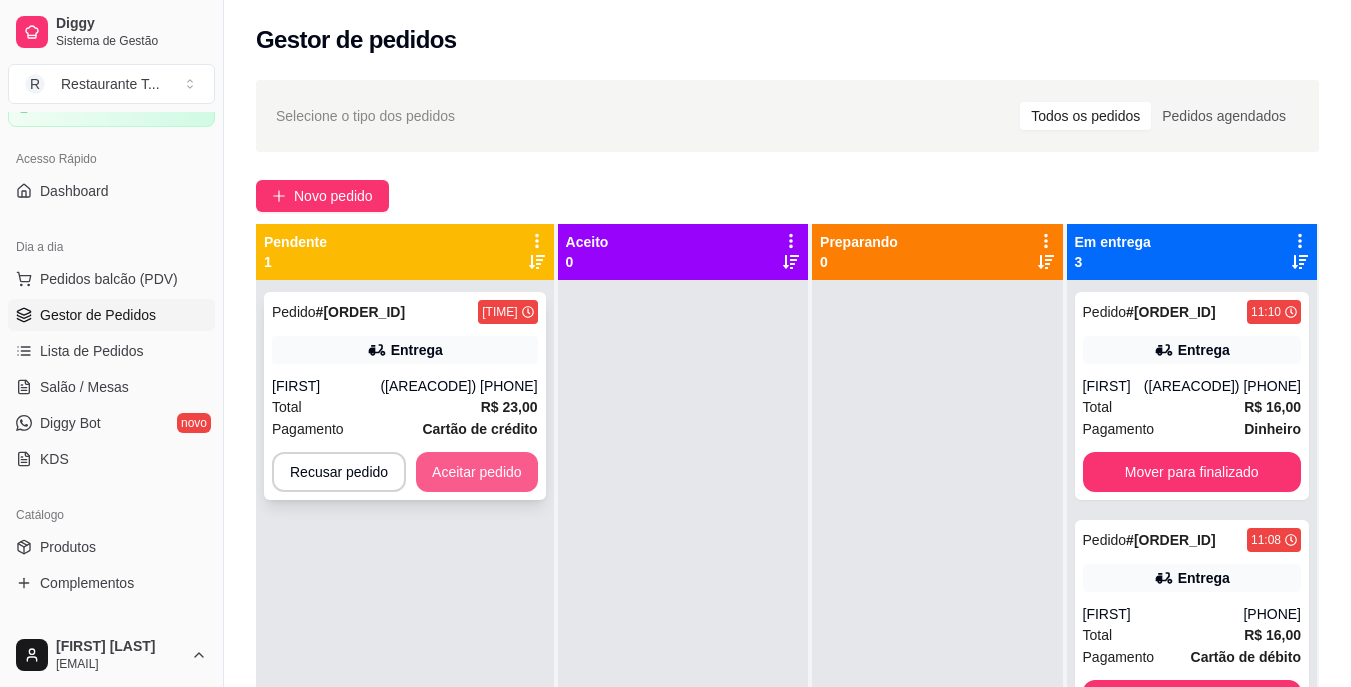 click on "Aceitar pedido" at bounding box center [477, 472] 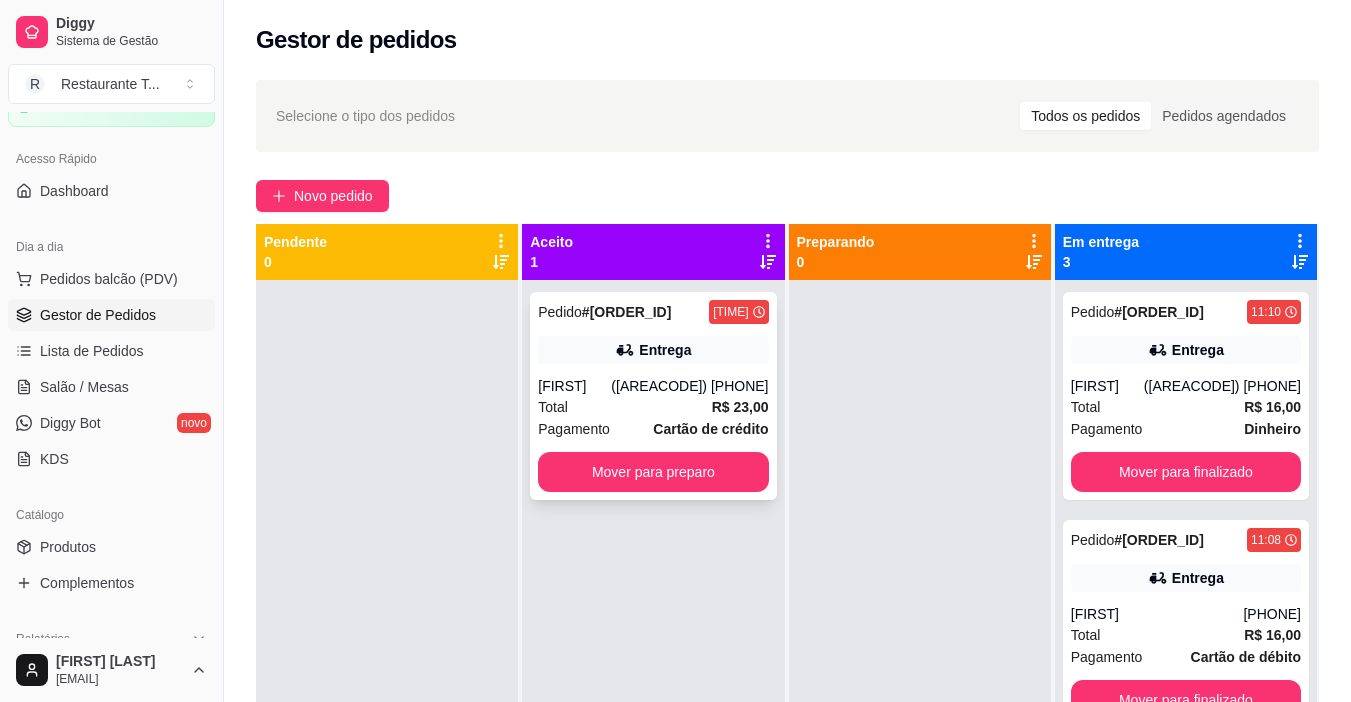 click on "Entrega" at bounding box center [665, 350] 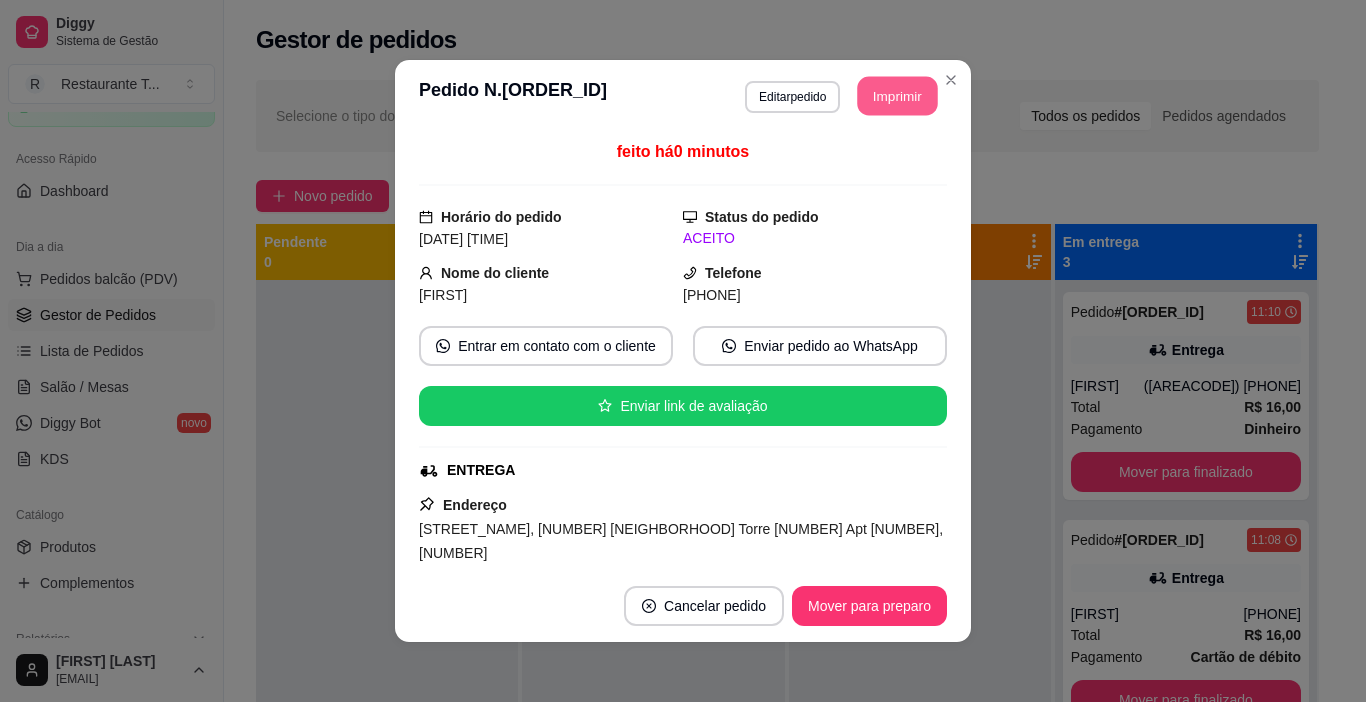 click on "Imprimir" at bounding box center (898, 96) 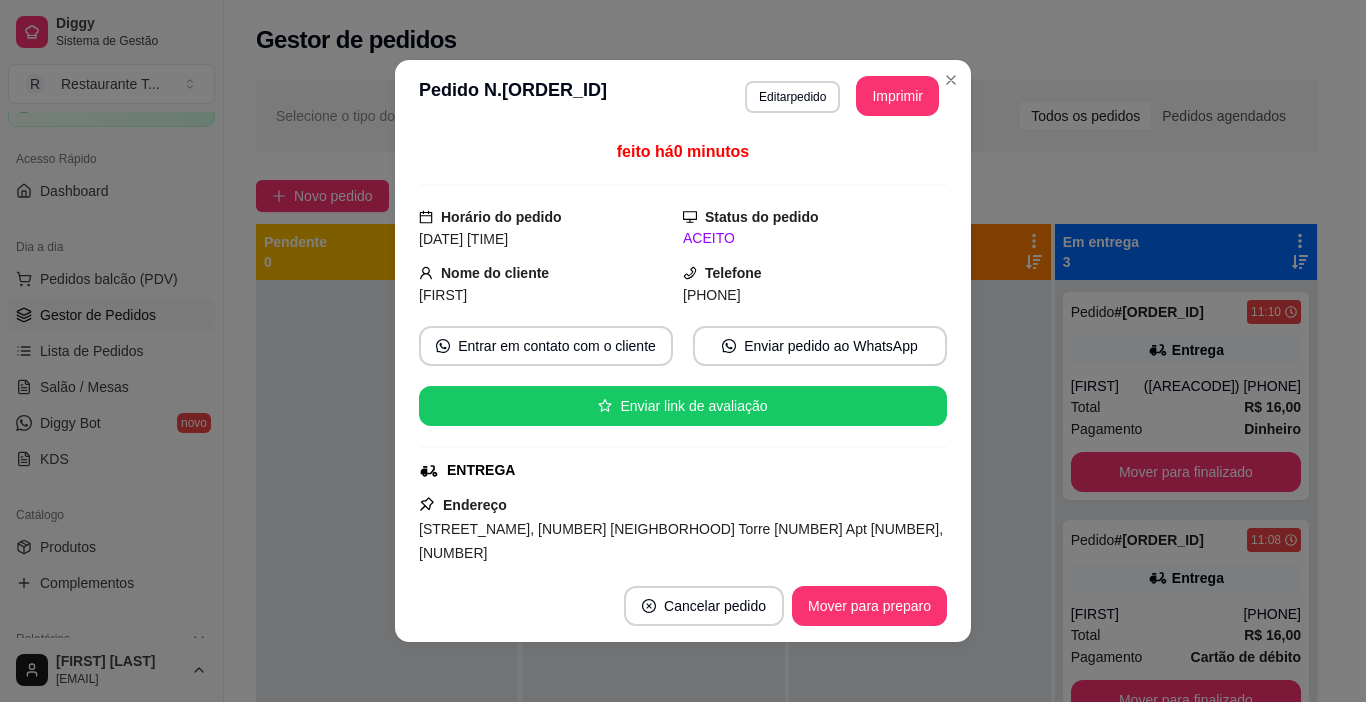 scroll, scrollTop: 0, scrollLeft: 0, axis: both 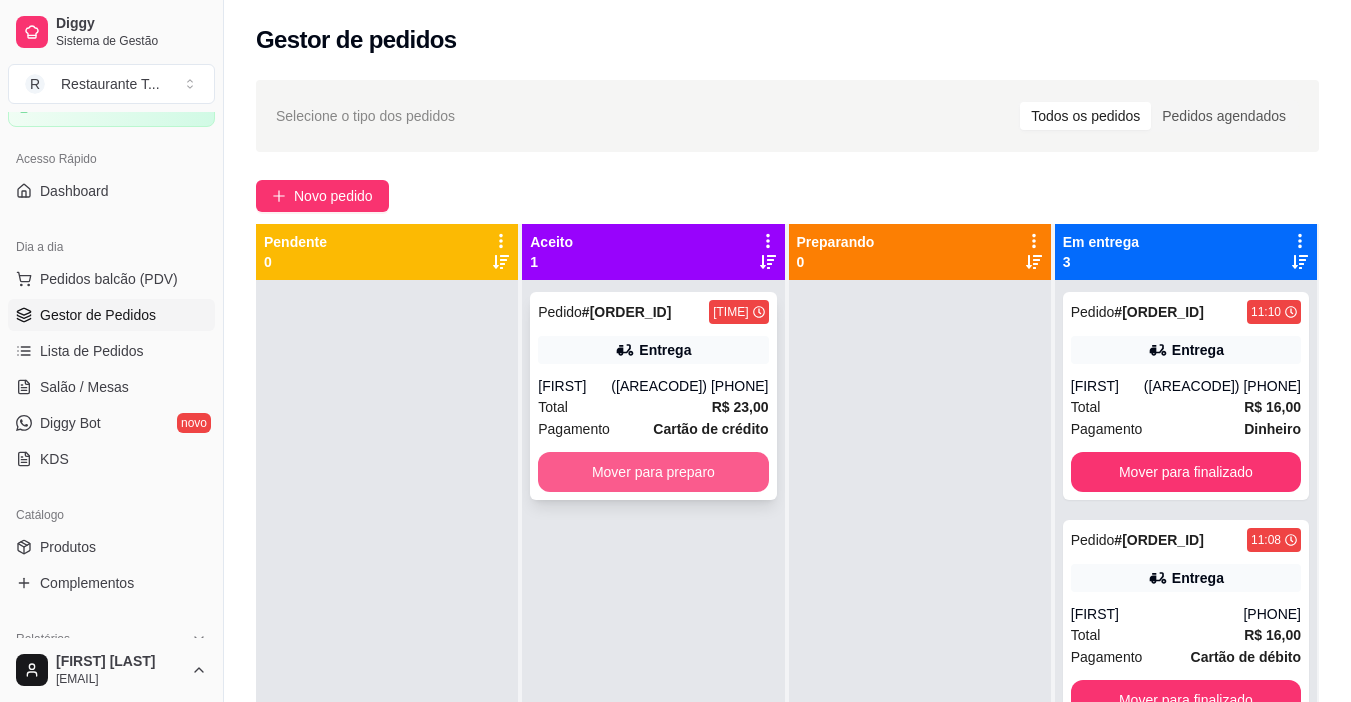 click on "Mover para preparo" at bounding box center (653, 472) 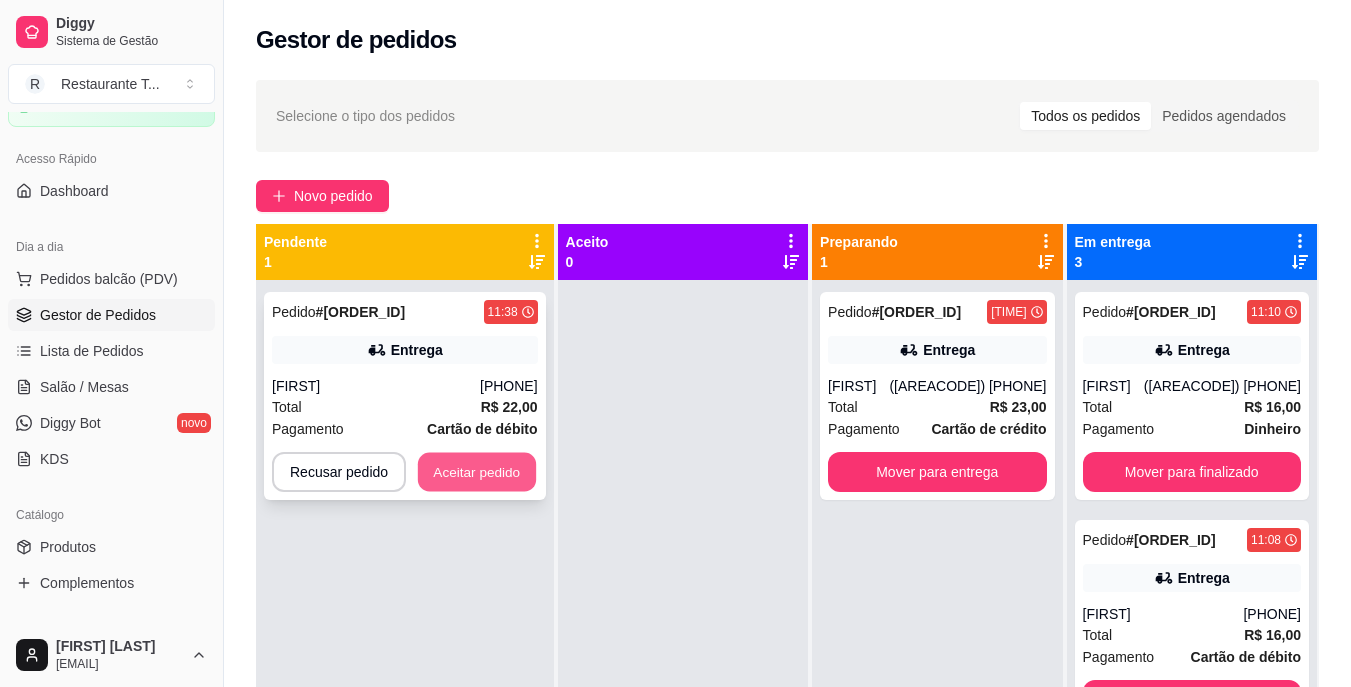 click on "Aceitar pedido" at bounding box center (477, 472) 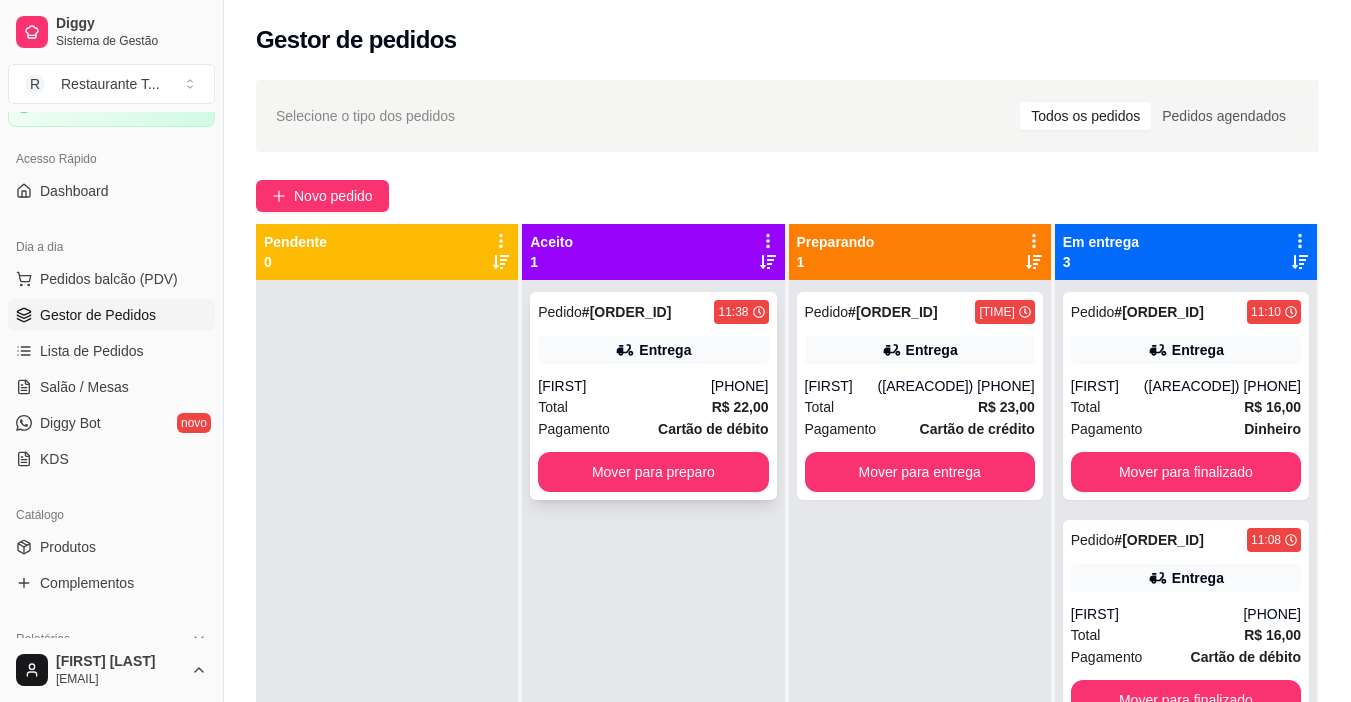 click on "Entrega" at bounding box center [665, 350] 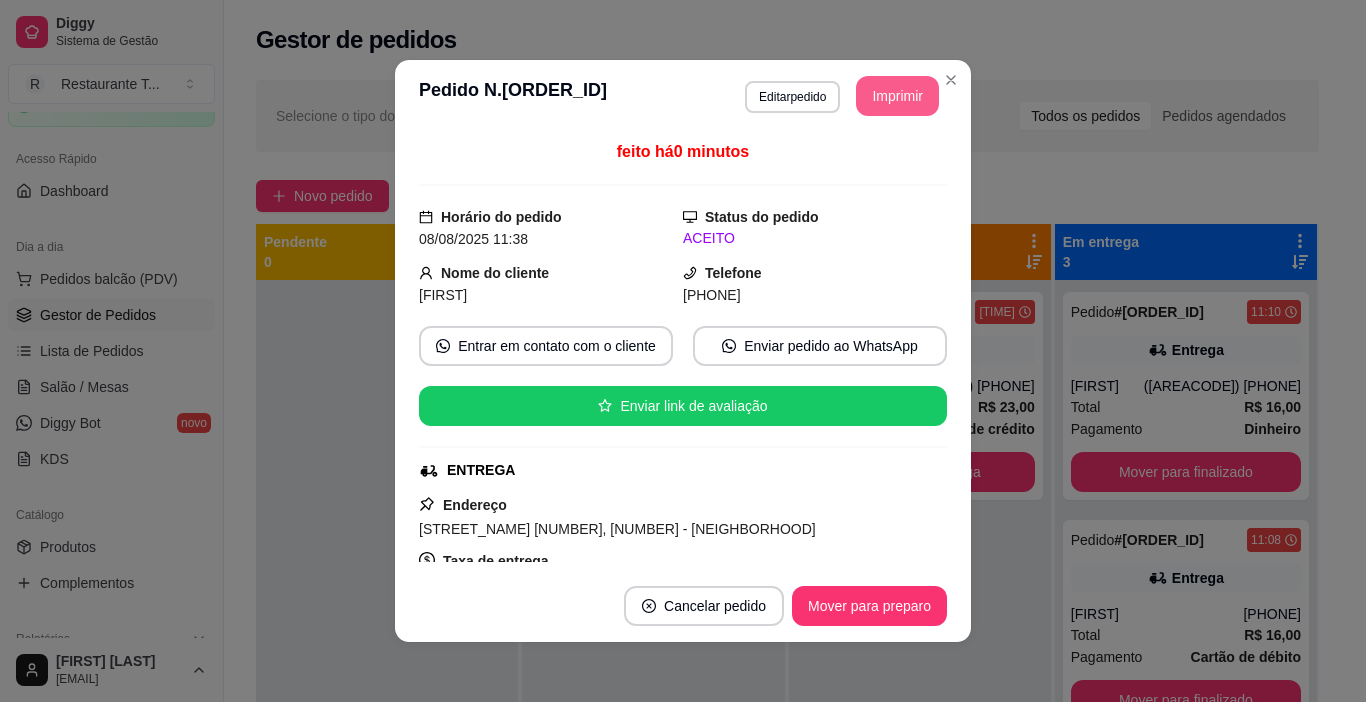 click on "Imprimir" at bounding box center (897, 96) 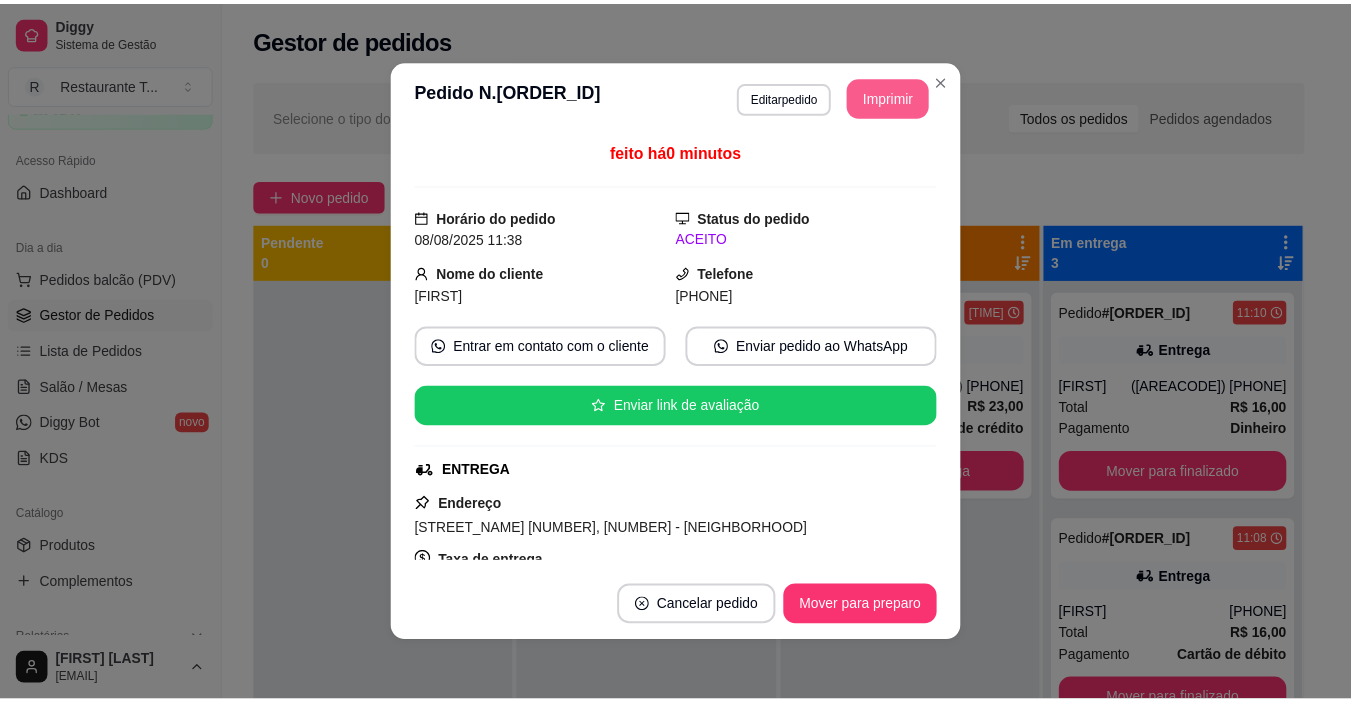 scroll, scrollTop: 0, scrollLeft: 0, axis: both 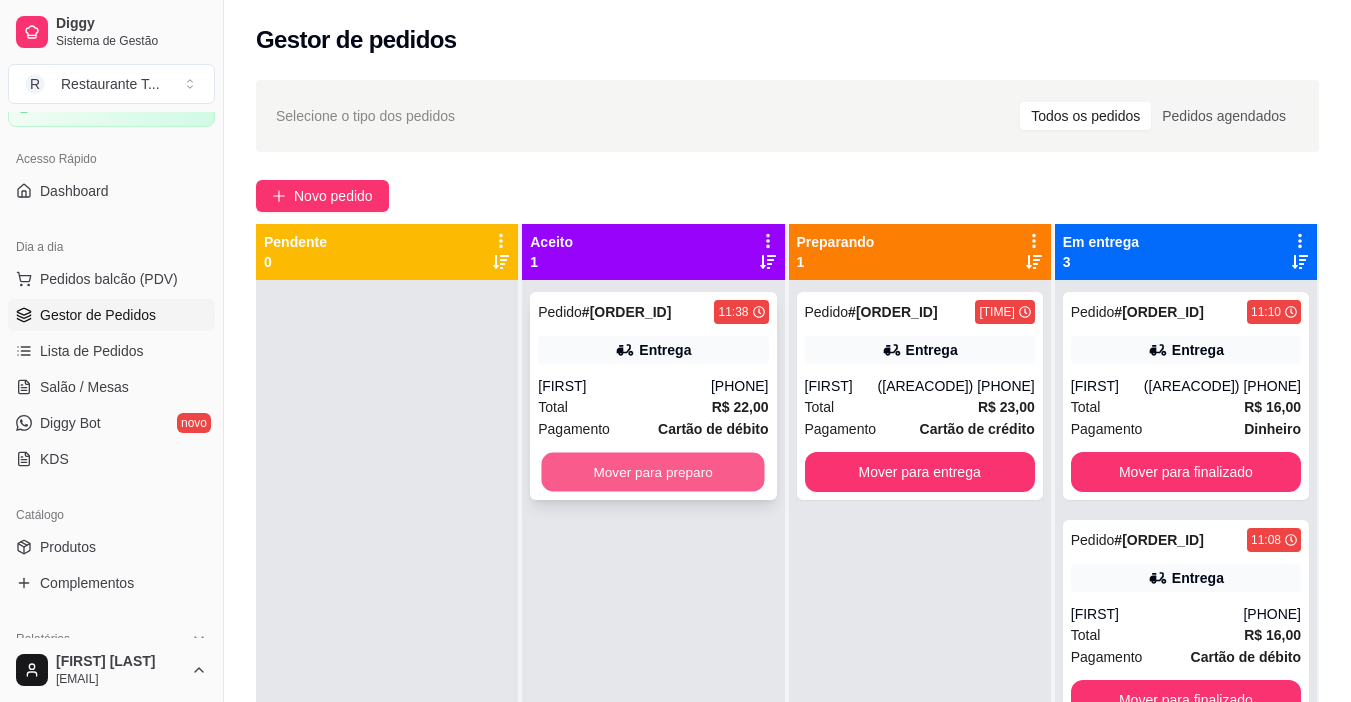 click on "Mover para preparo" at bounding box center (653, 472) 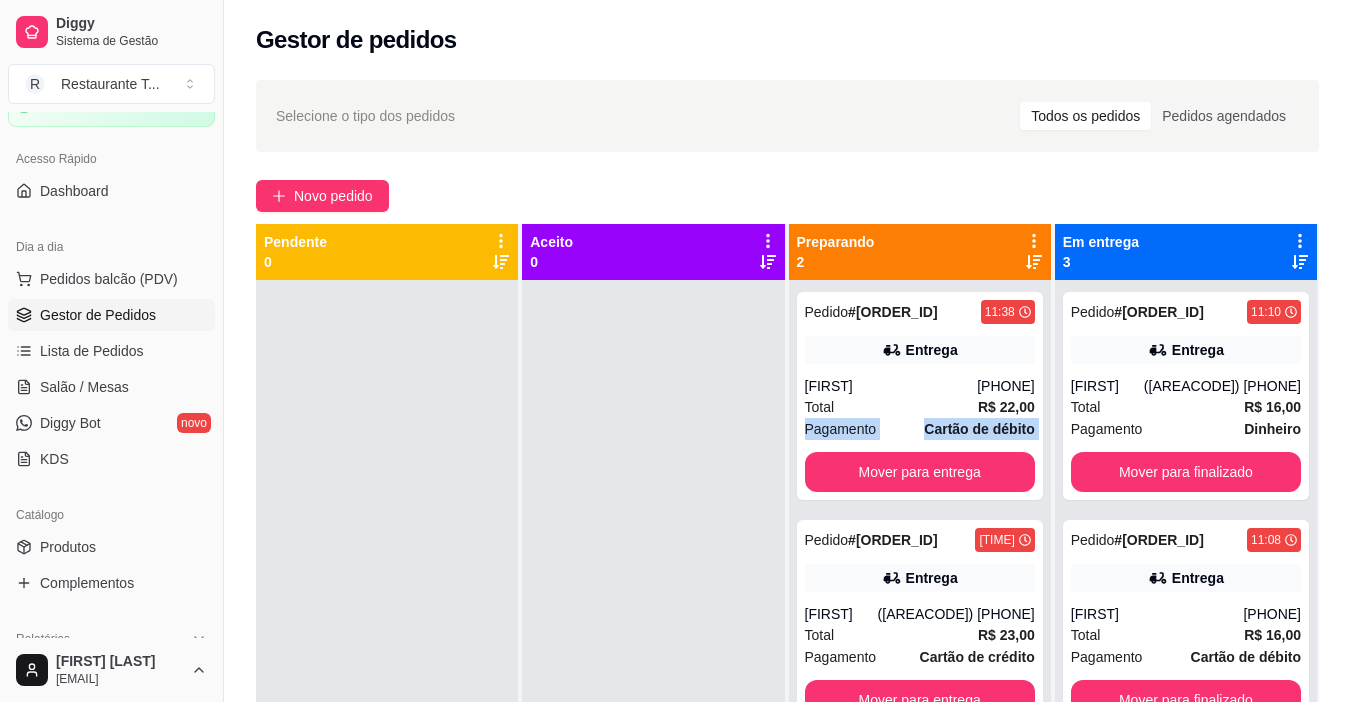 drag, startPoint x: 1041, startPoint y: 442, endPoint x: 1038, endPoint y: 399, distance: 43.104523 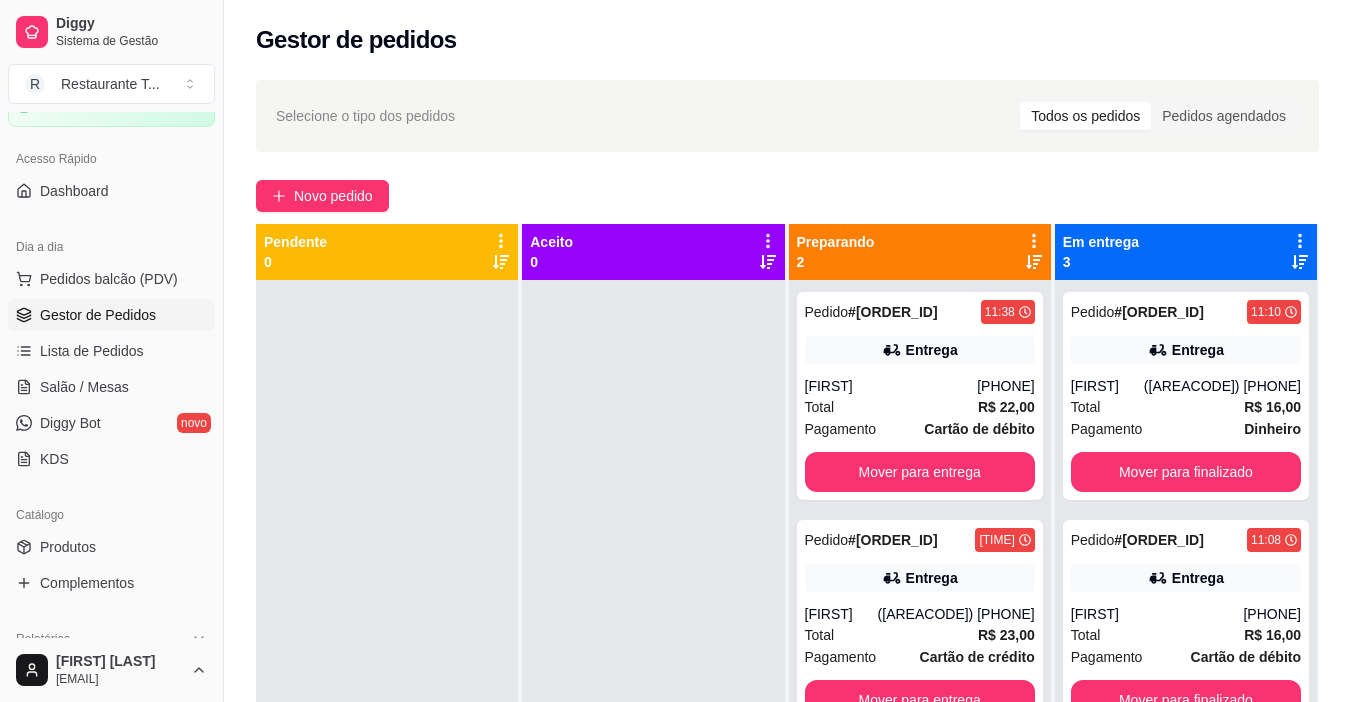 drag, startPoint x: 1303, startPoint y: 485, endPoint x: 1302, endPoint y: 439, distance: 46.010868 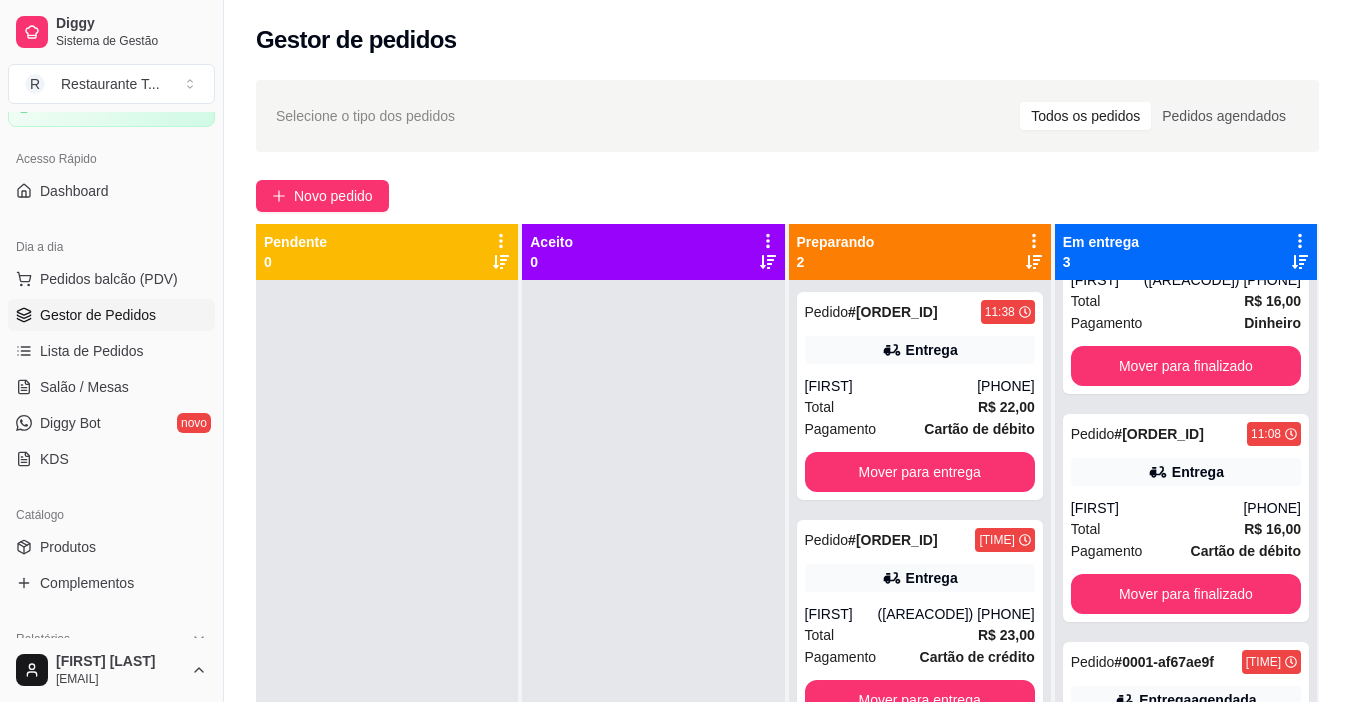 scroll, scrollTop: 0, scrollLeft: 0, axis: both 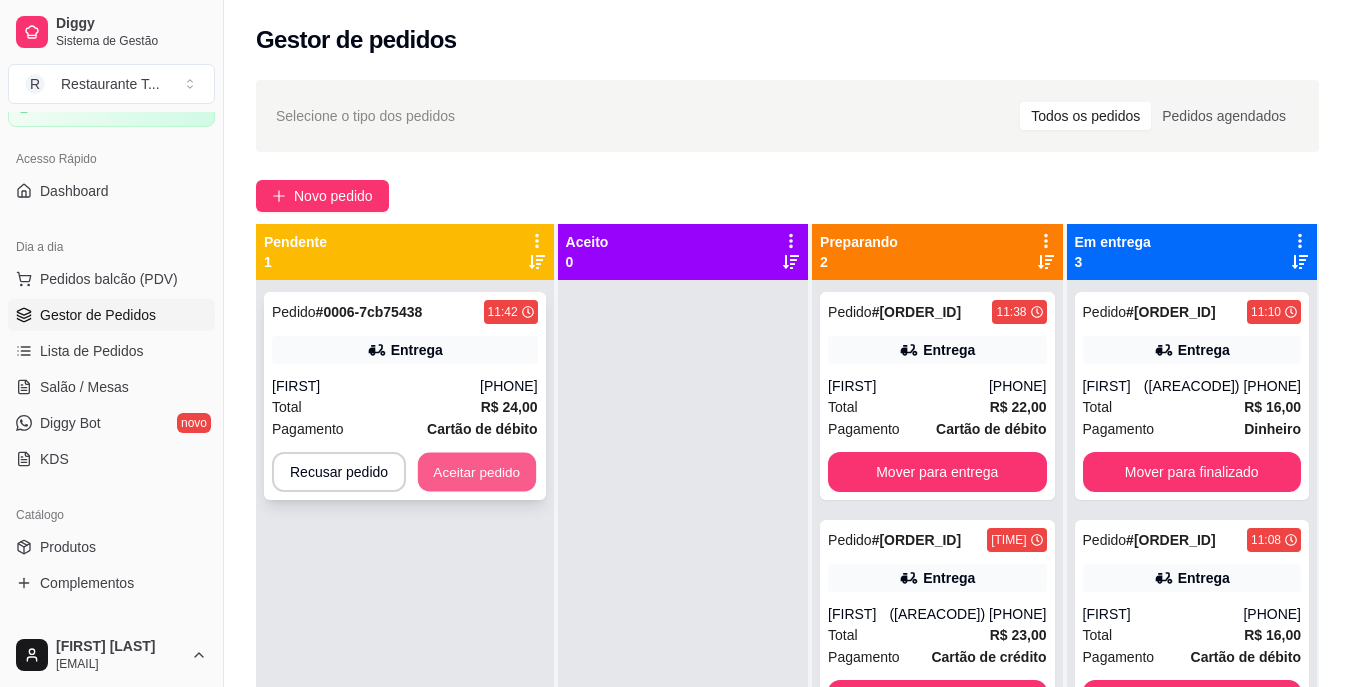 click on "Aceitar pedido" at bounding box center (477, 472) 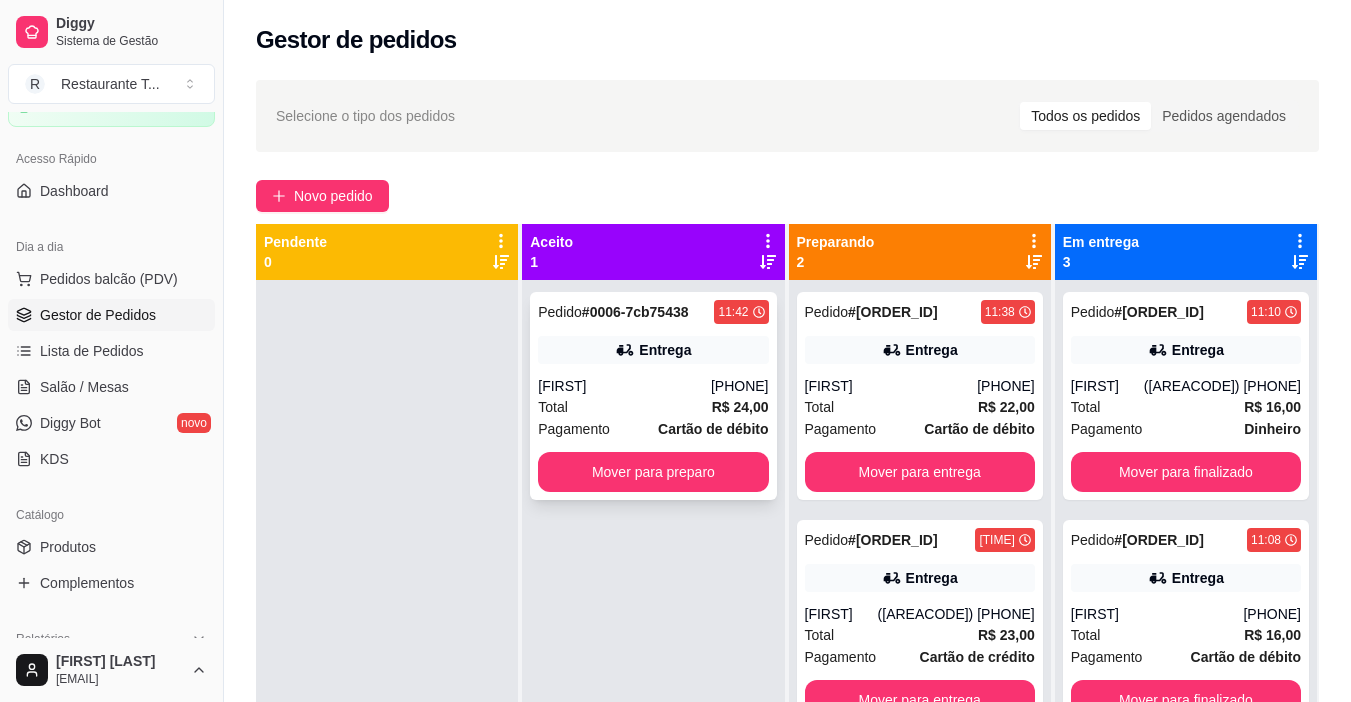 click on "Entrega" at bounding box center (653, 350) 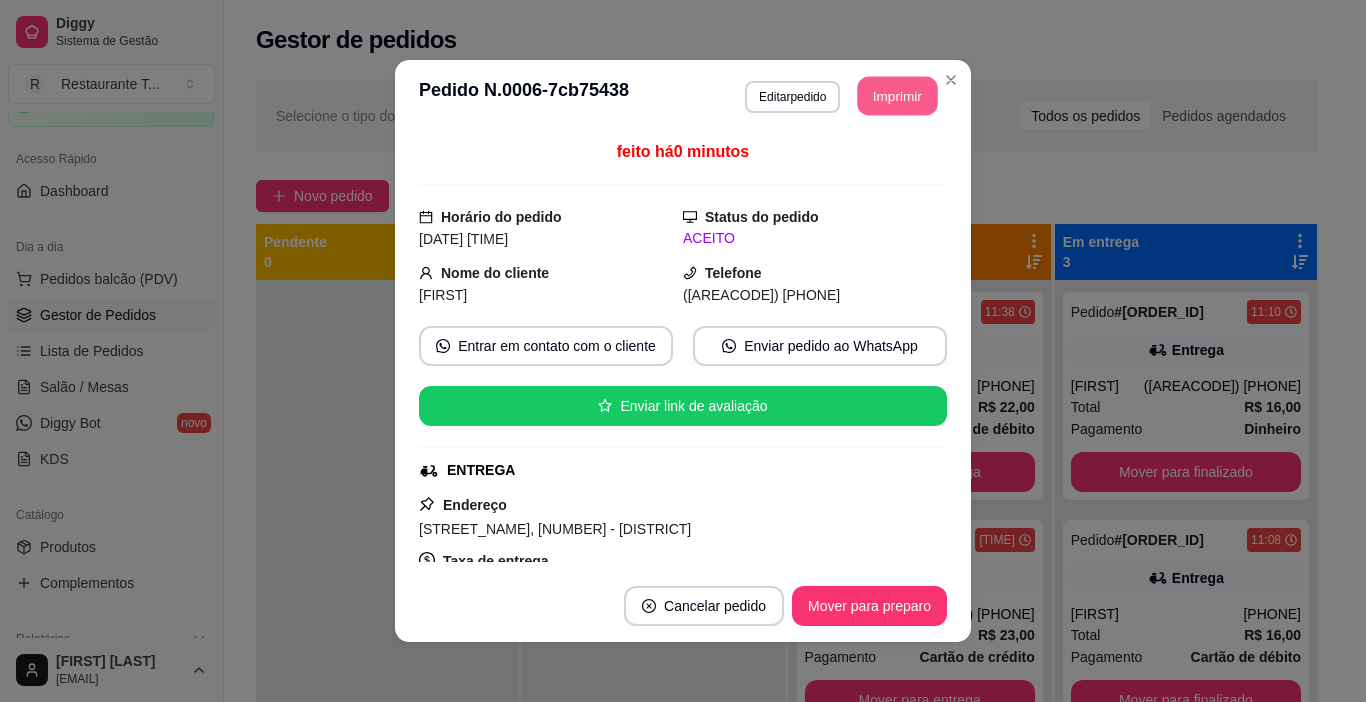 click on "Imprimir" at bounding box center [898, 96] 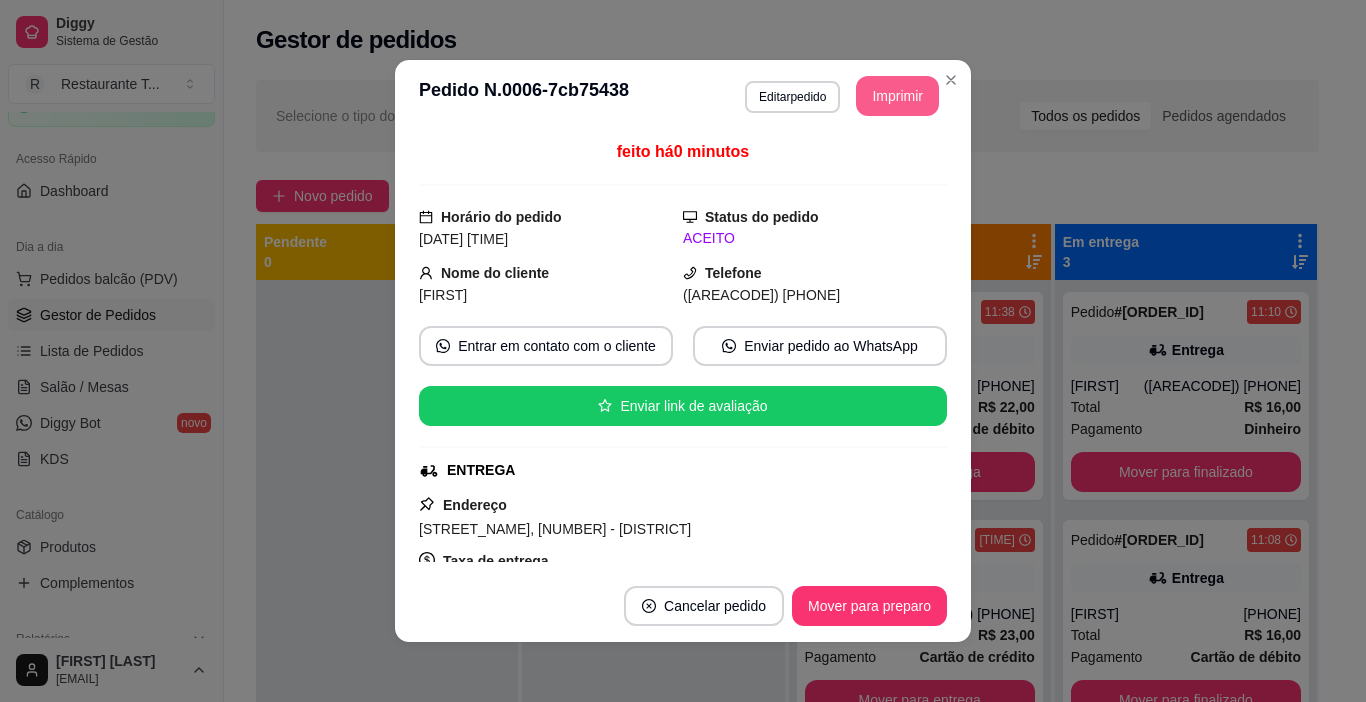 scroll, scrollTop: 0, scrollLeft: 0, axis: both 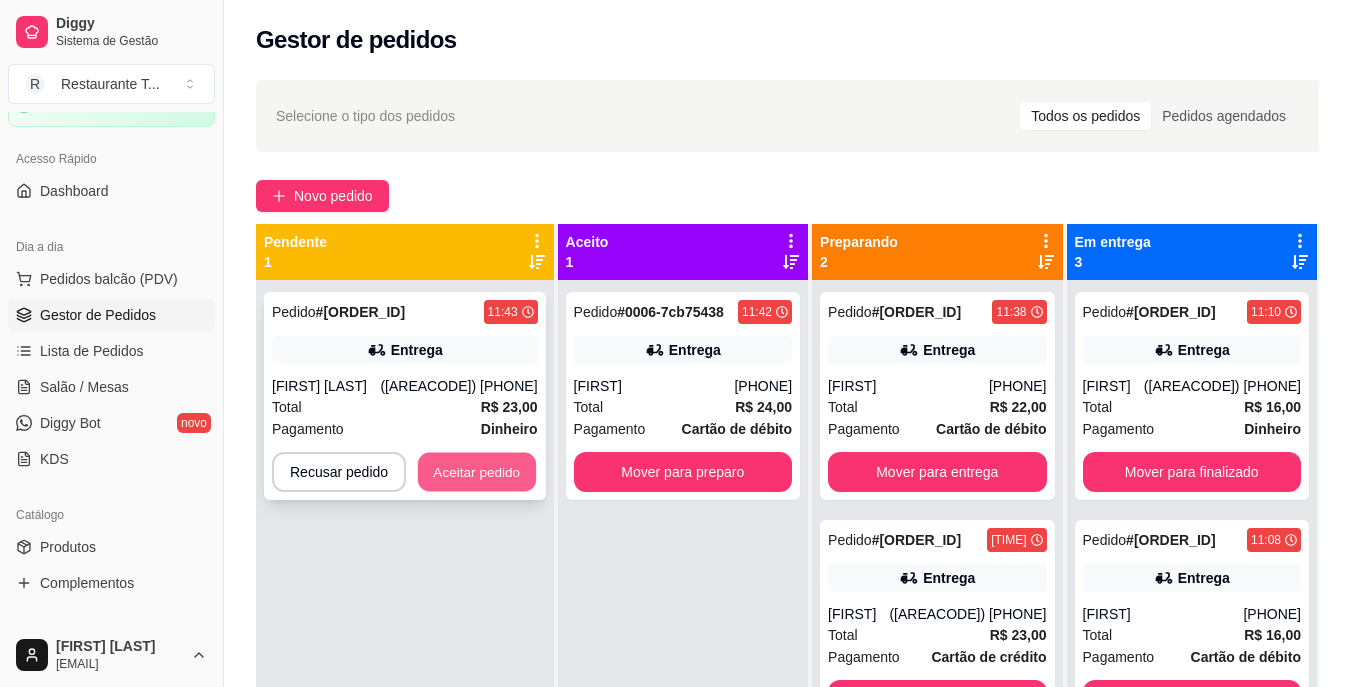 click on "Aceitar pedido" at bounding box center [477, 472] 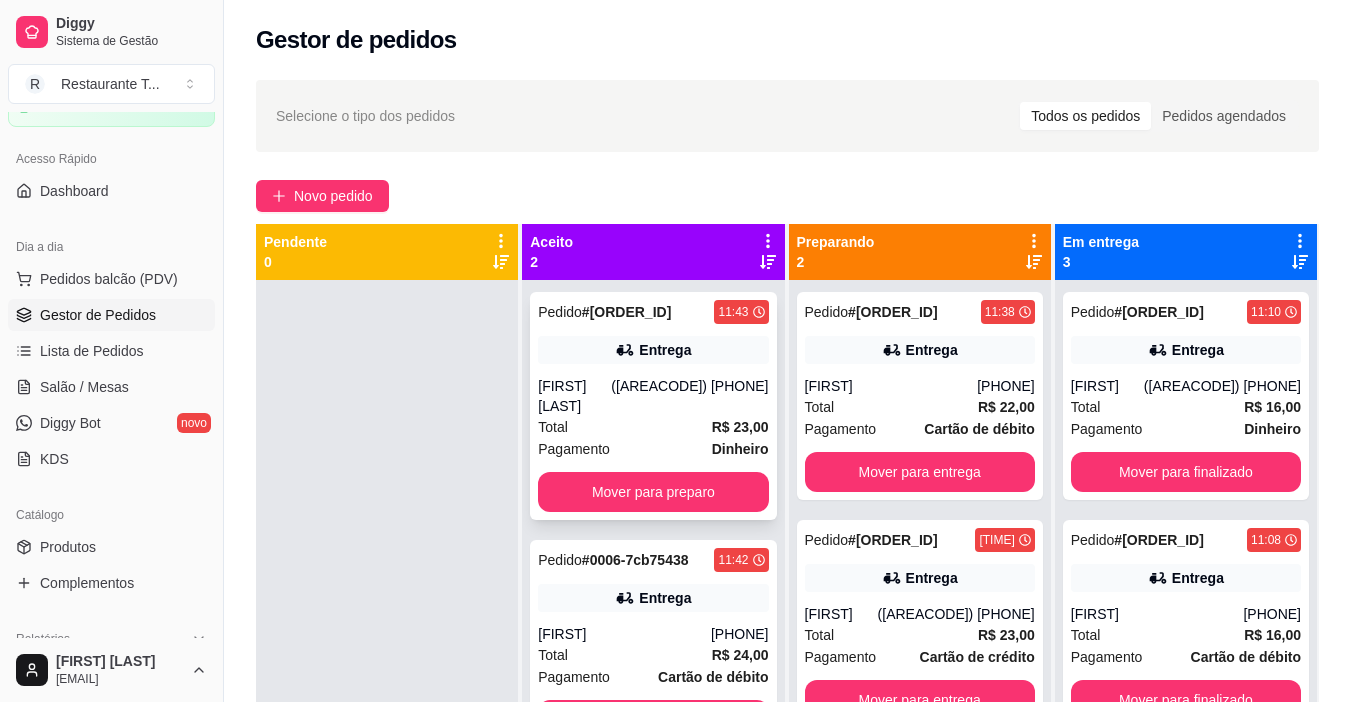 click on "Entrega" at bounding box center (653, 350) 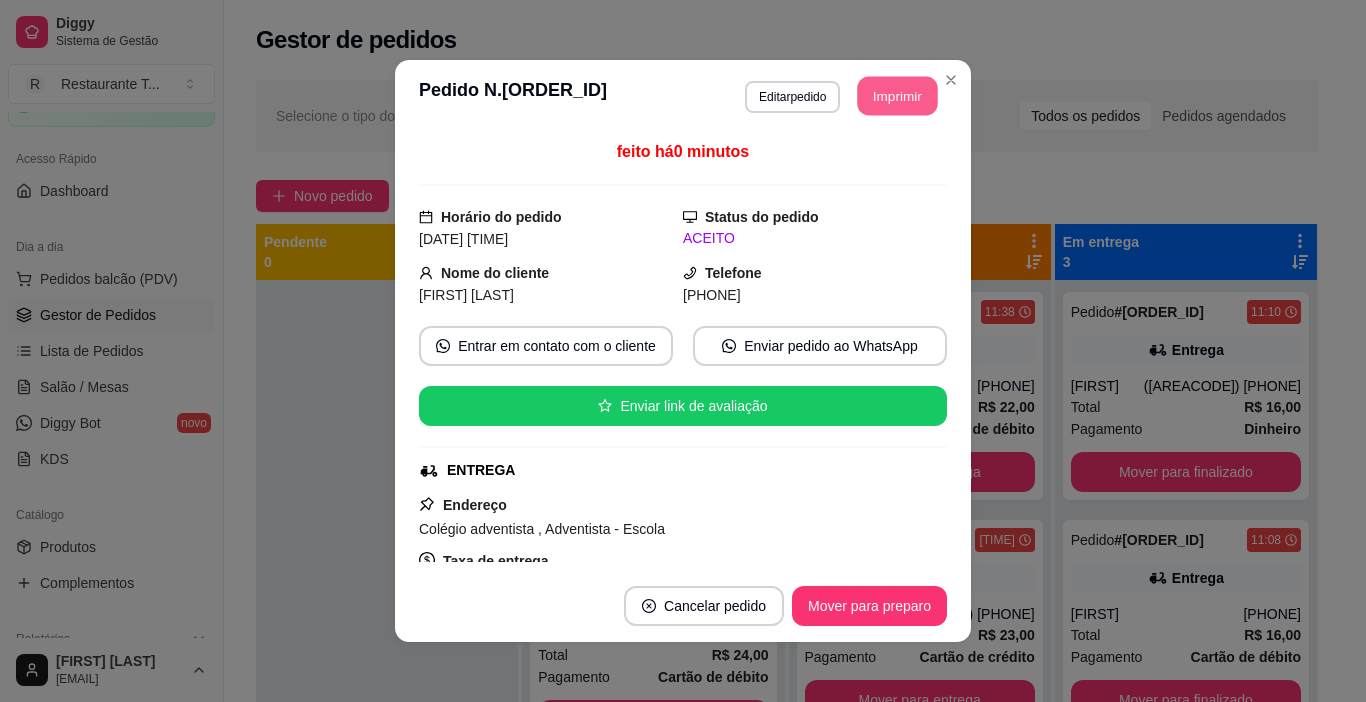 click on "Imprimir" at bounding box center [898, 96] 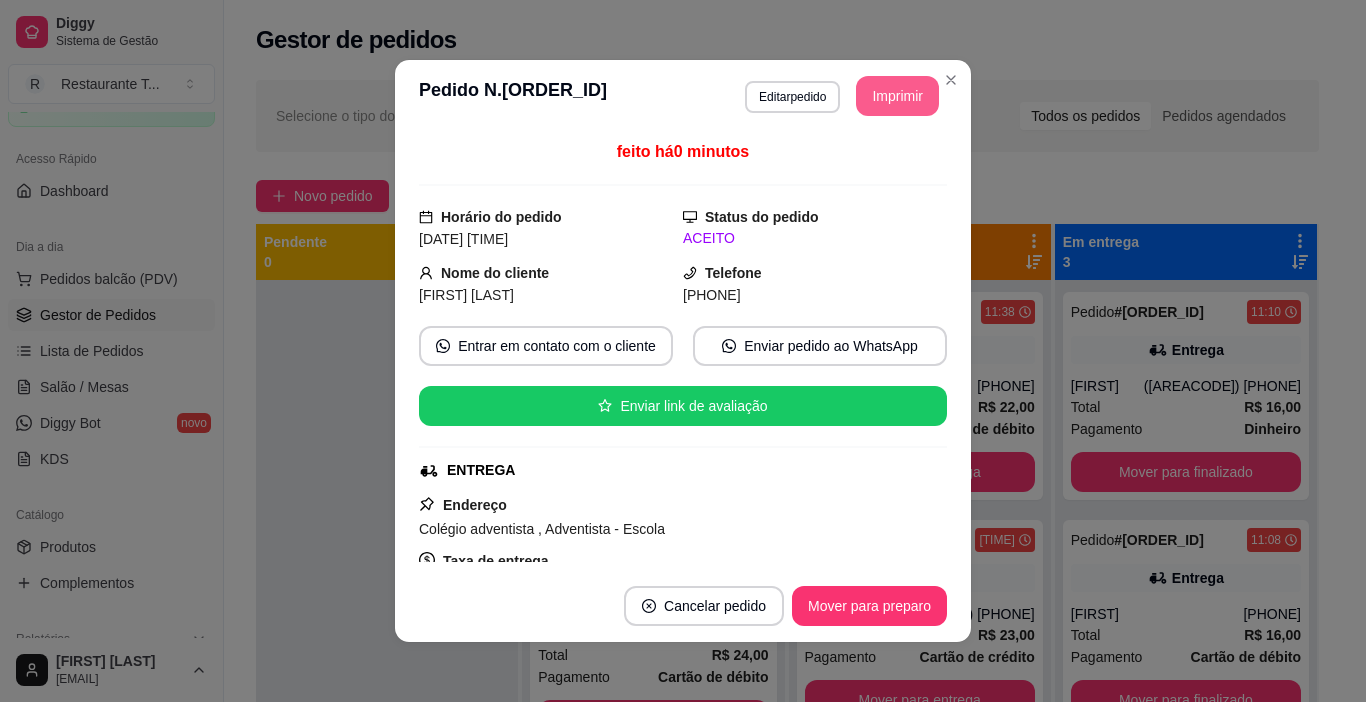 scroll, scrollTop: 0, scrollLeft: 0, axis: both 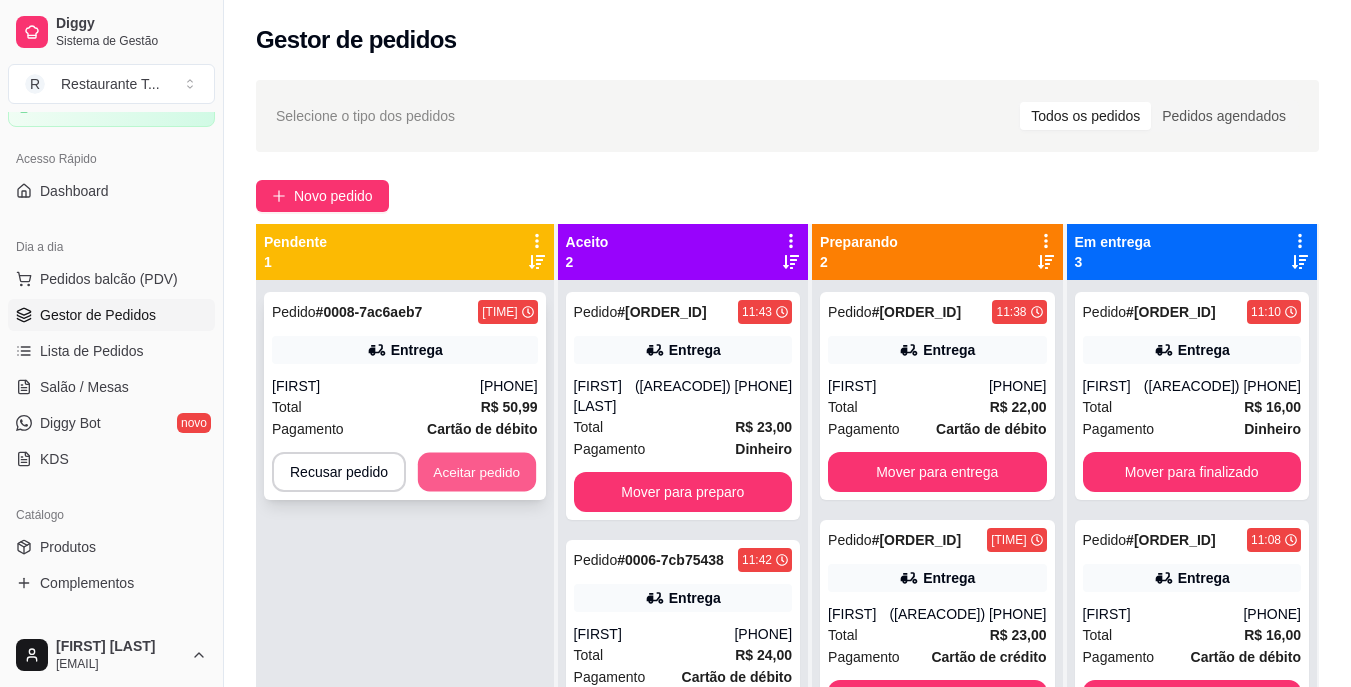 click on "Aceitar pedido" at bounding box center (477, 472) 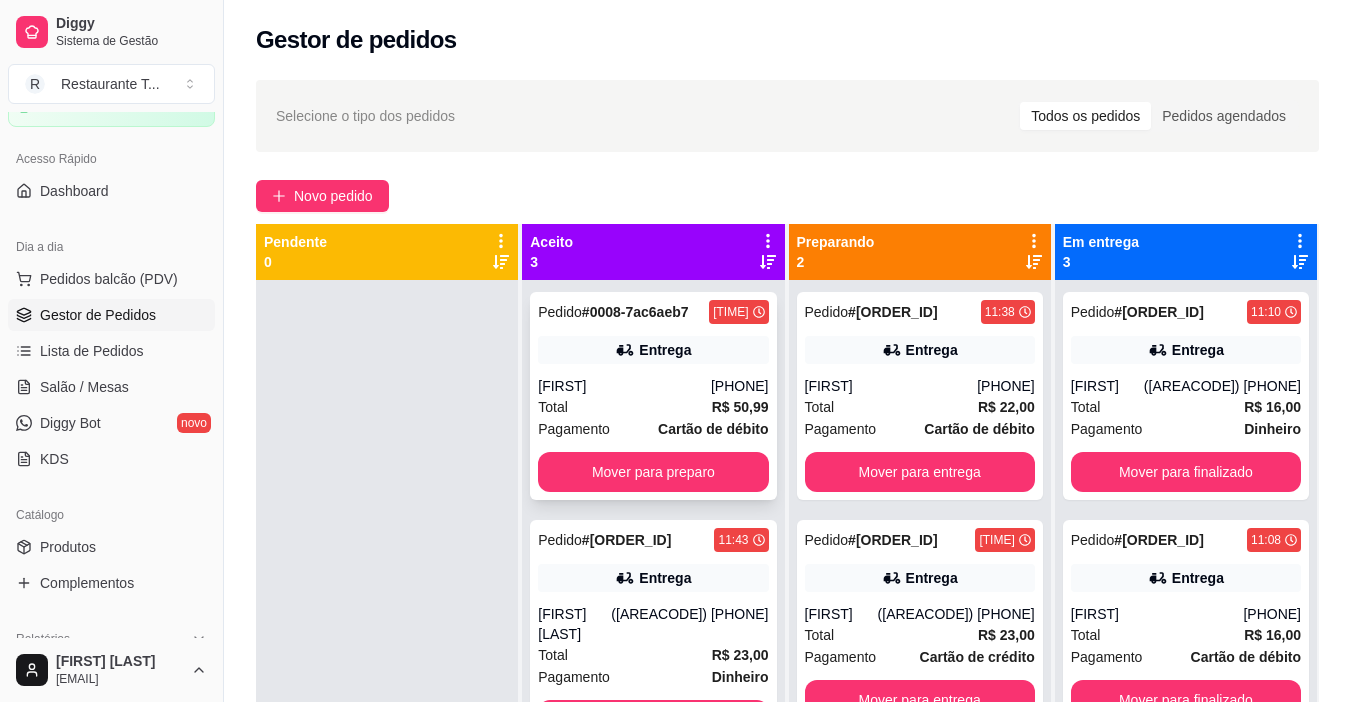 click on "Entrega" at bounding box center [665, 350] 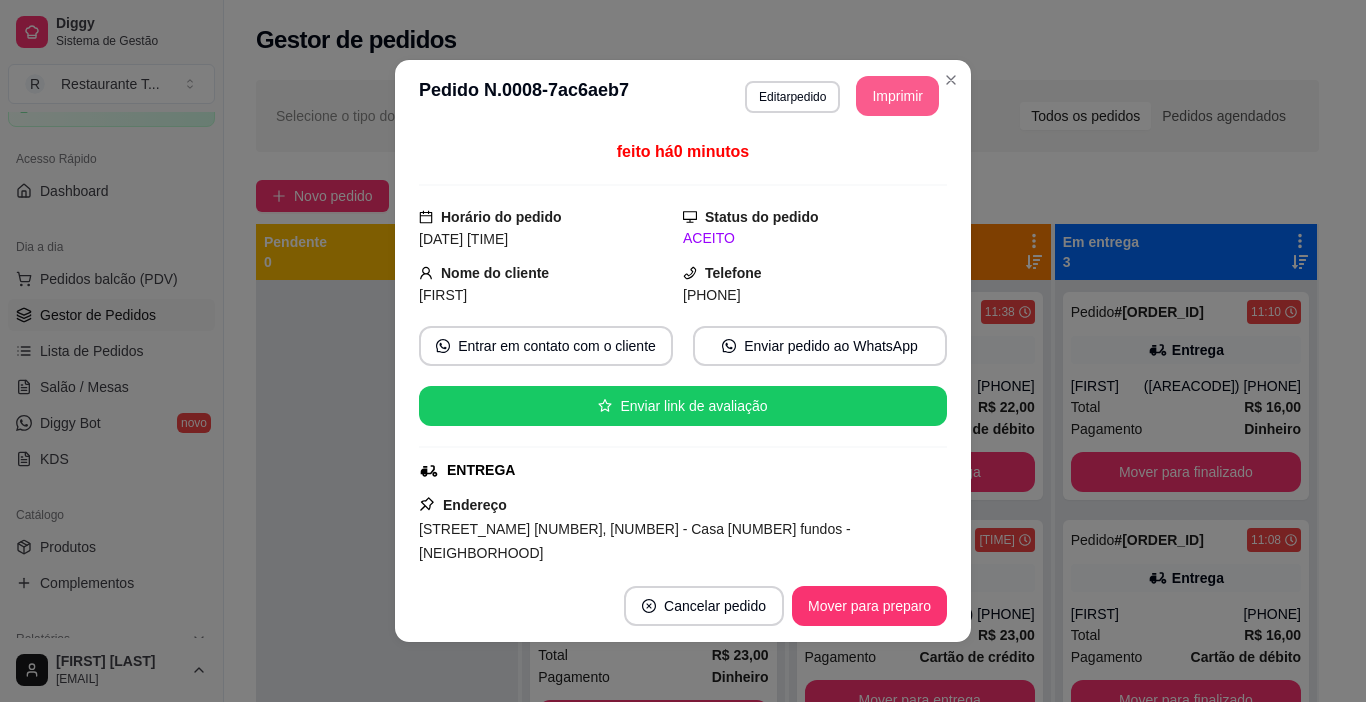 click on "Imprimir" at bounding box center [897, 96] 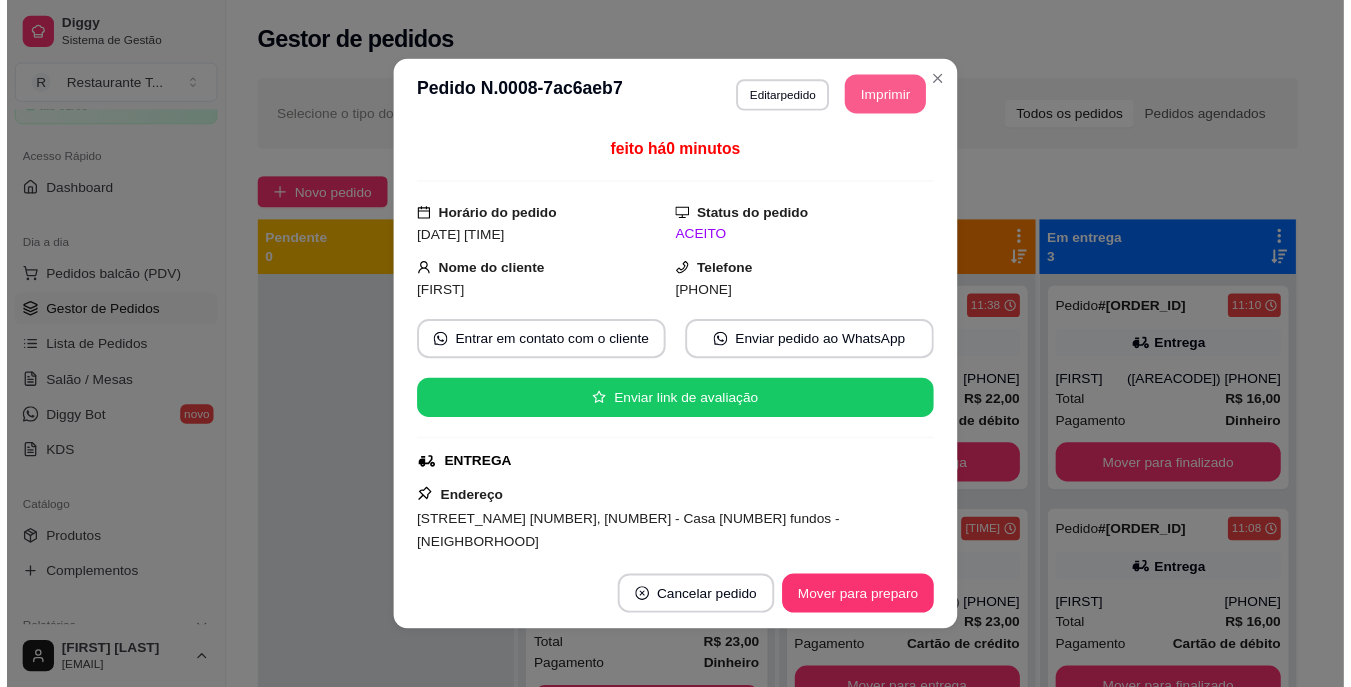 scroll, scrollTop: 0, scrollLeft: 0, axis: both 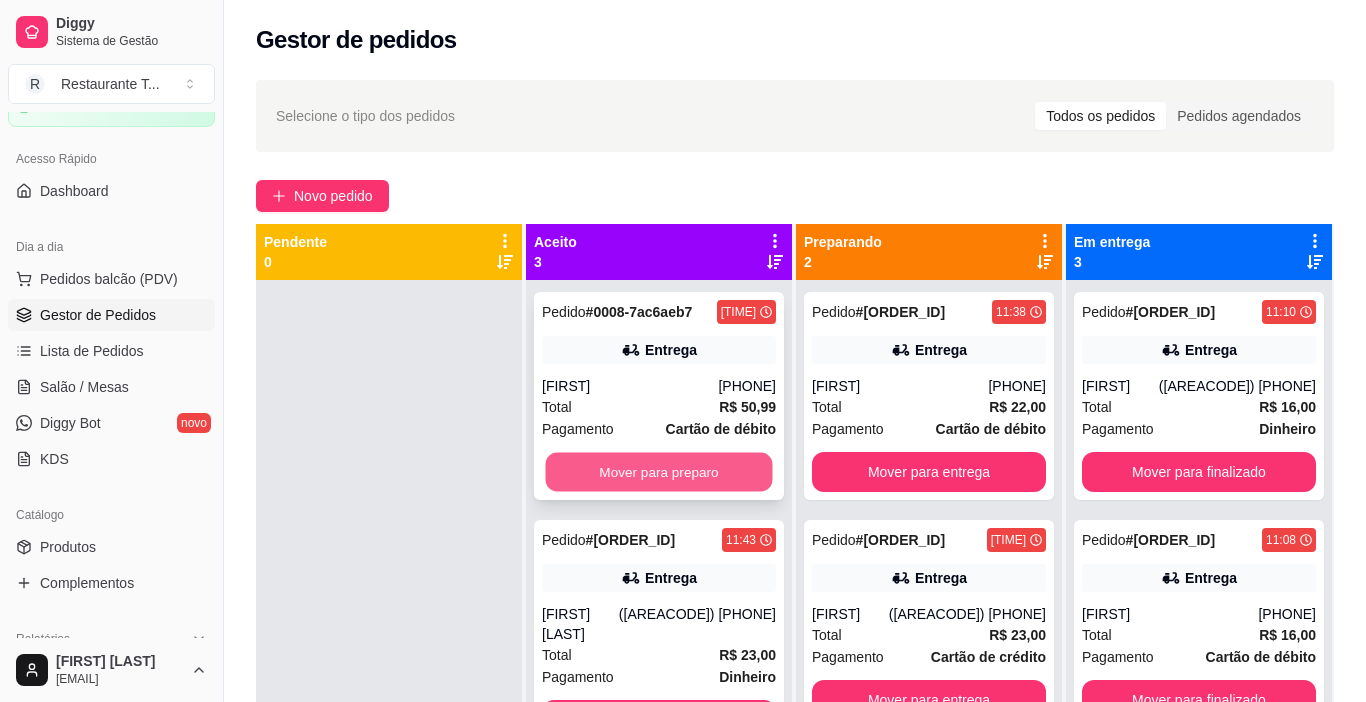 click on "Mover para preparo" at bounding box center [659, 472] 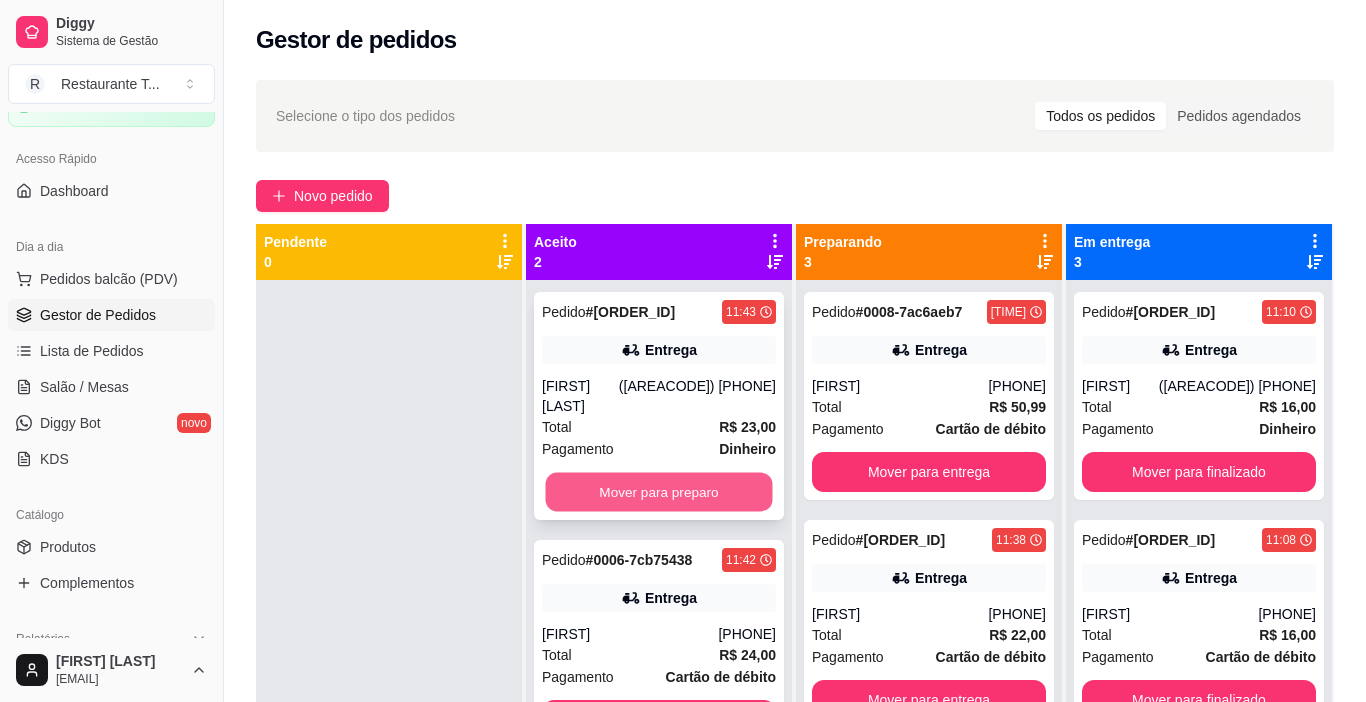 click on "Mover para preparo" at bounding box center (659, 492) 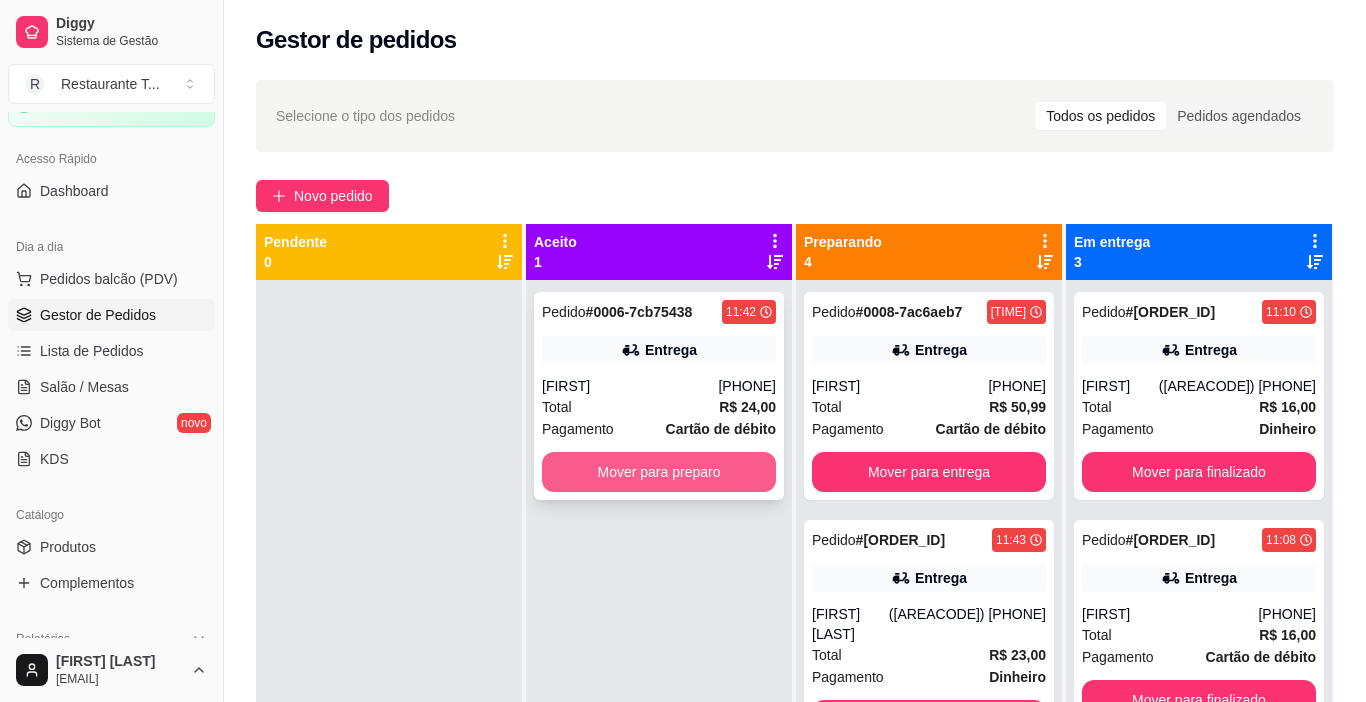 click on "Mover para preparo" at bounding box center (659, 472) 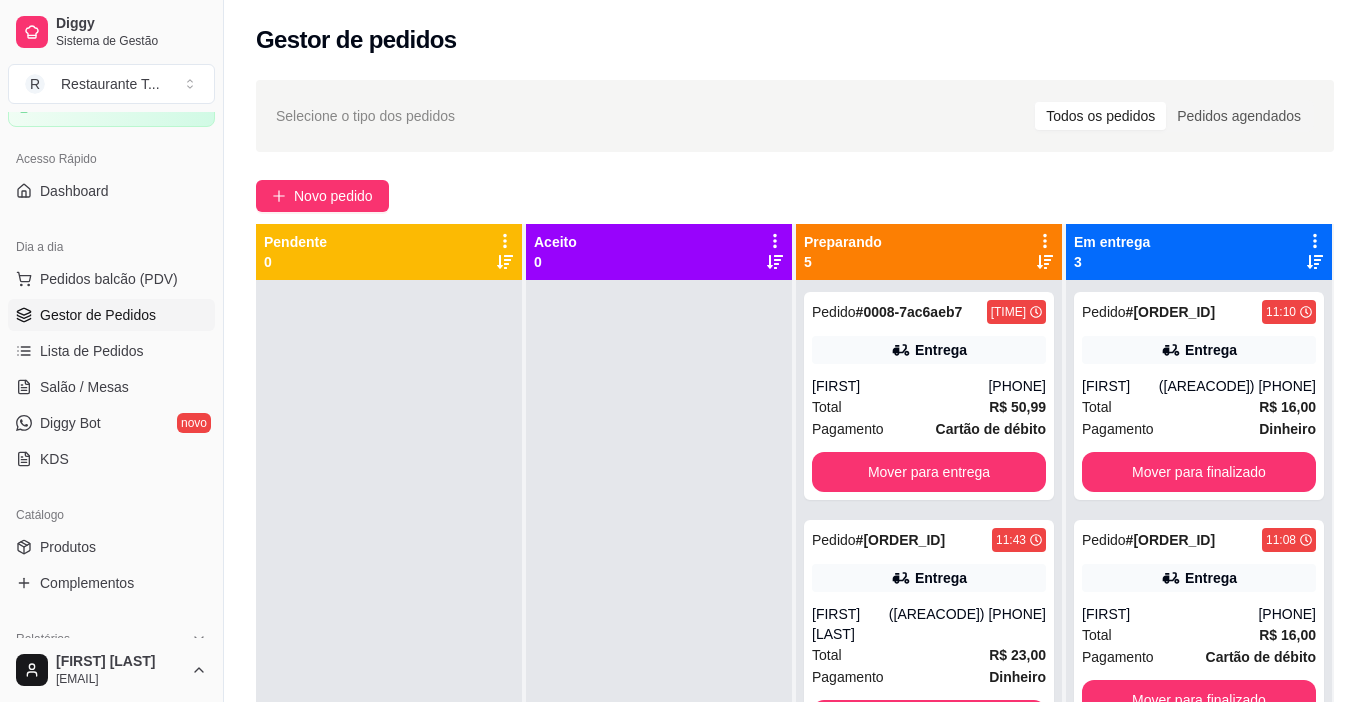 click on "Mover para entrega" at bounding box center [929, 1404] 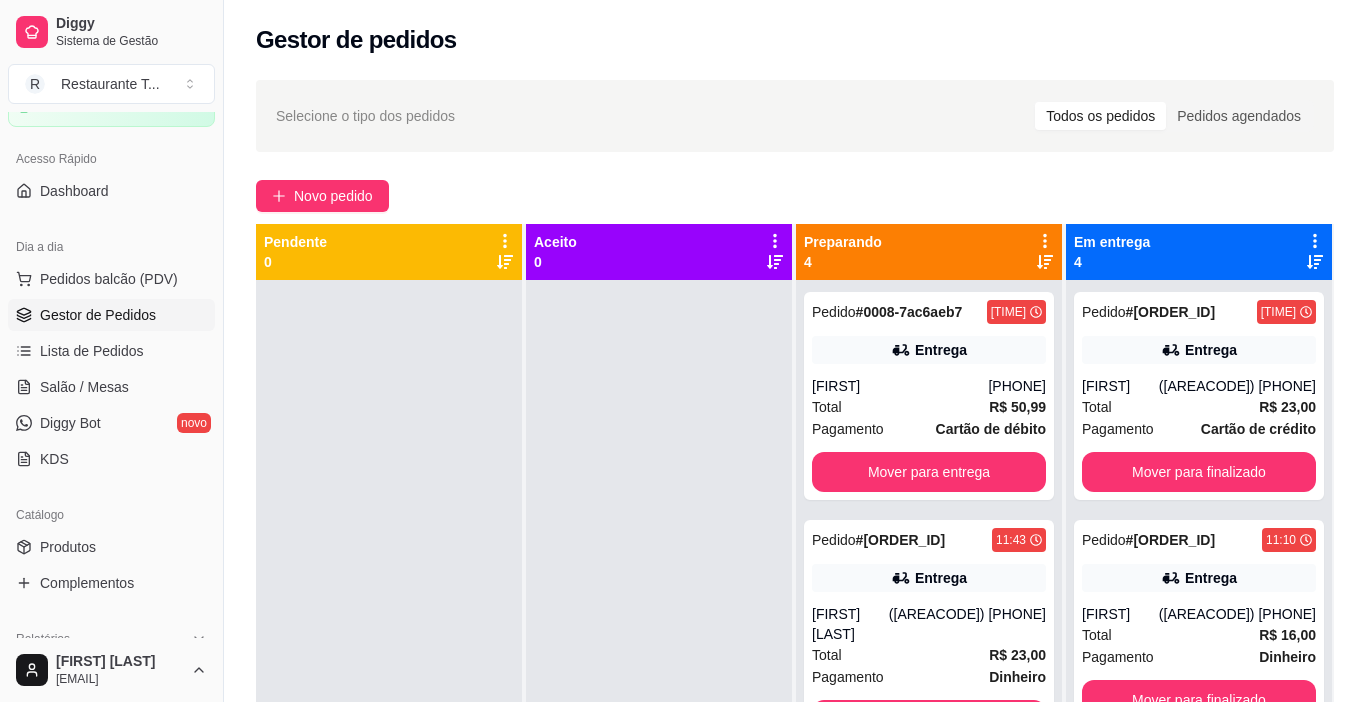click on "Mover para entrega" at bounding box center (929, 1176) 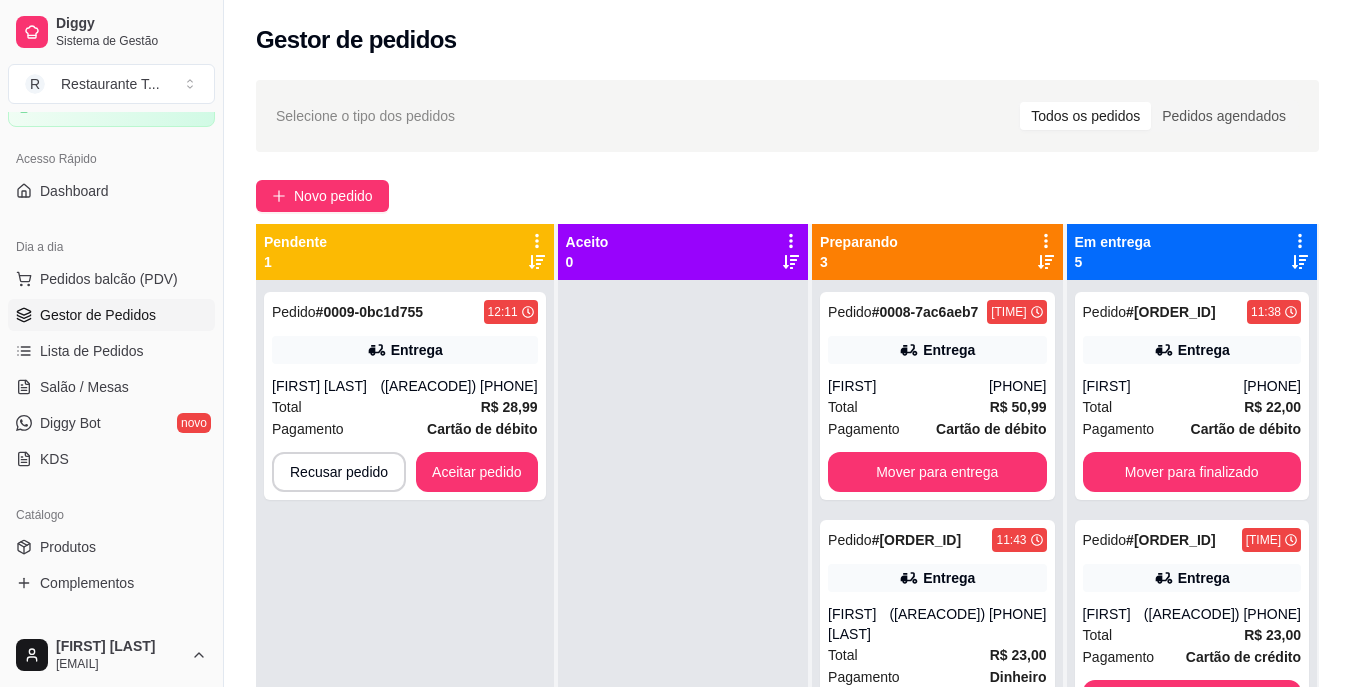 scroll, scrollTop: 0, scrollLeft: 0, axis: both 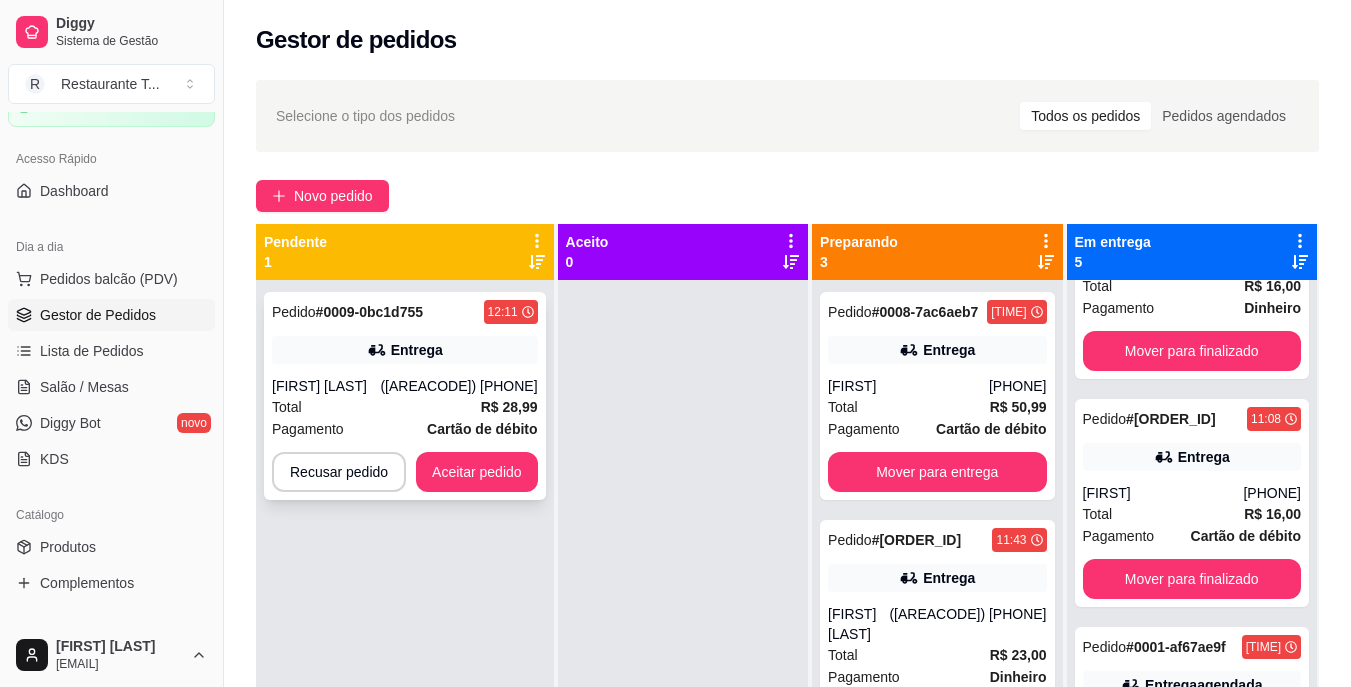 click on "Pedido # [ORDER_ID] [TIME] Entrega [FIRST] [LAST] ([AREACODE]) [PHONE] Total R$ [PRICE] Pagamento Cartão de débito Recusar pedido Aceitar pedido" at bounding box center [405, 396] 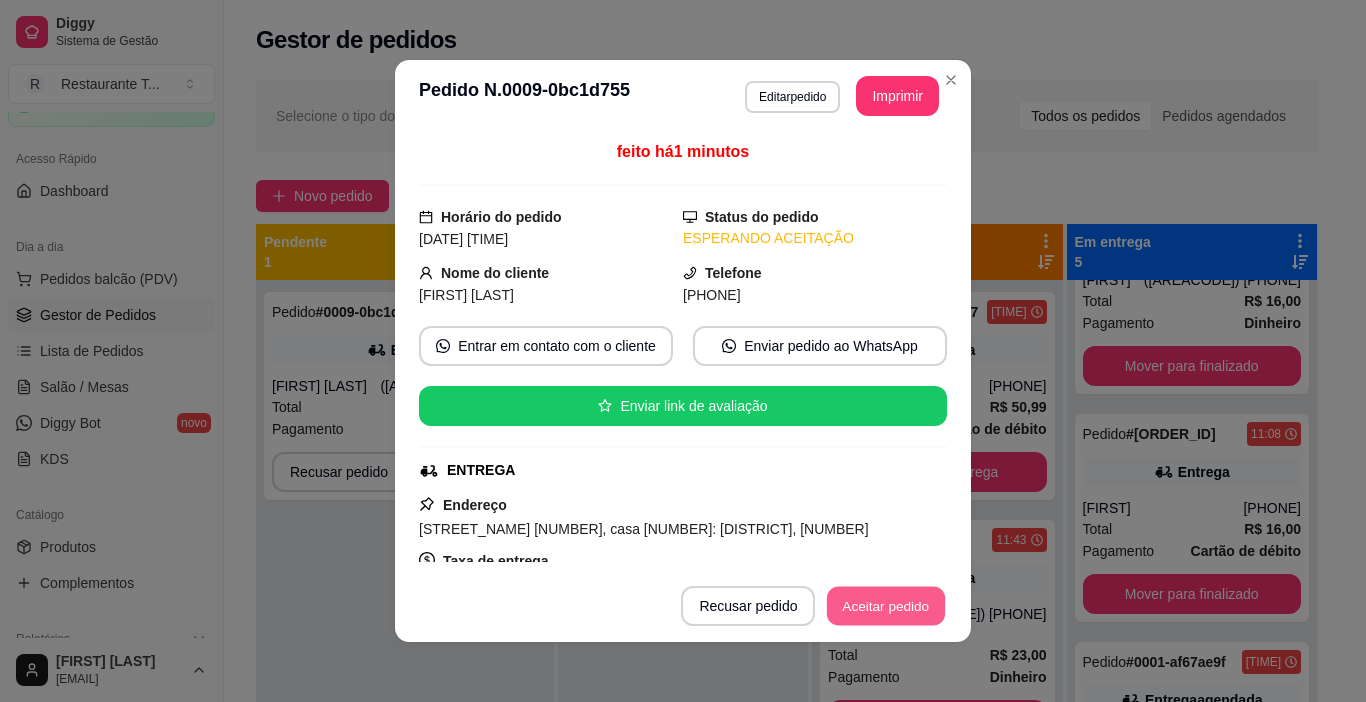 click on "Aceitar pedido" at bounding box center (886, 606) 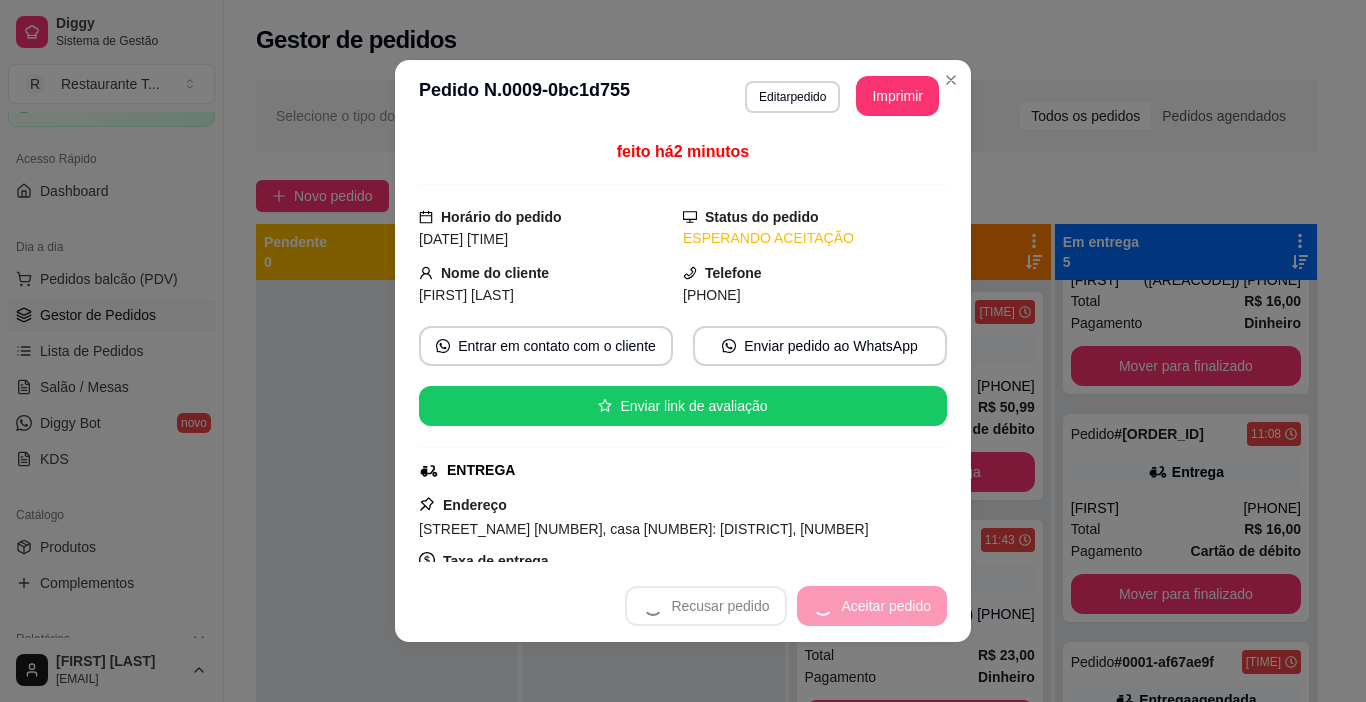scroll, scrollTop: 540, scrollLeft: 0, axis: vertical 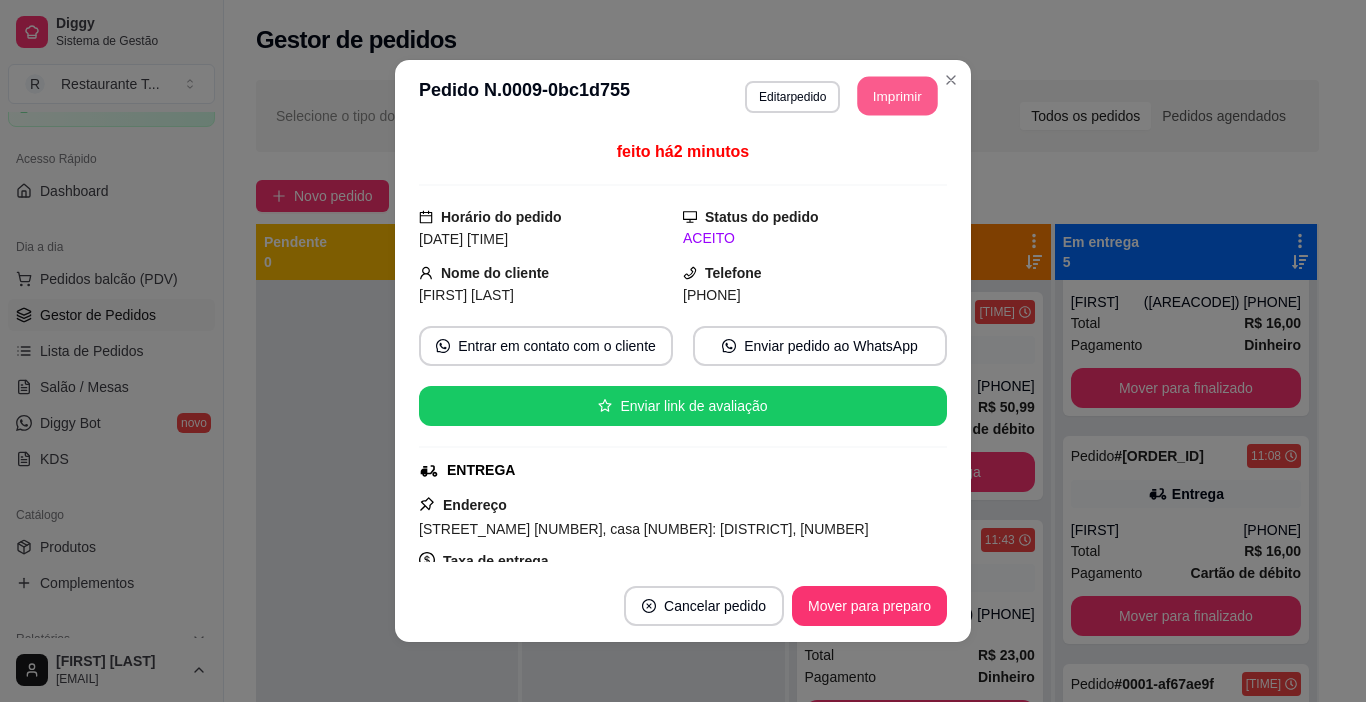 click on "Imprimir" at bounding box center (898, 96) 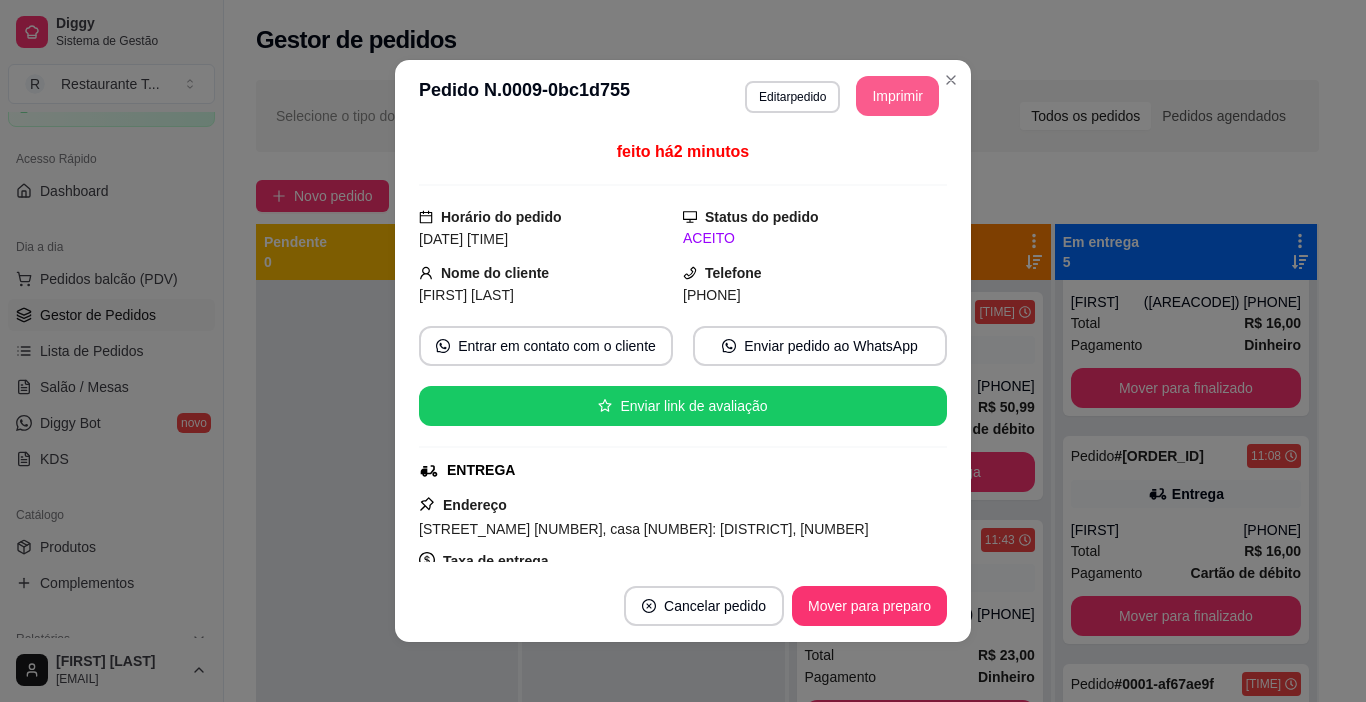 scroll, scrollTop: 0, scrollLeft: 0, axis: both 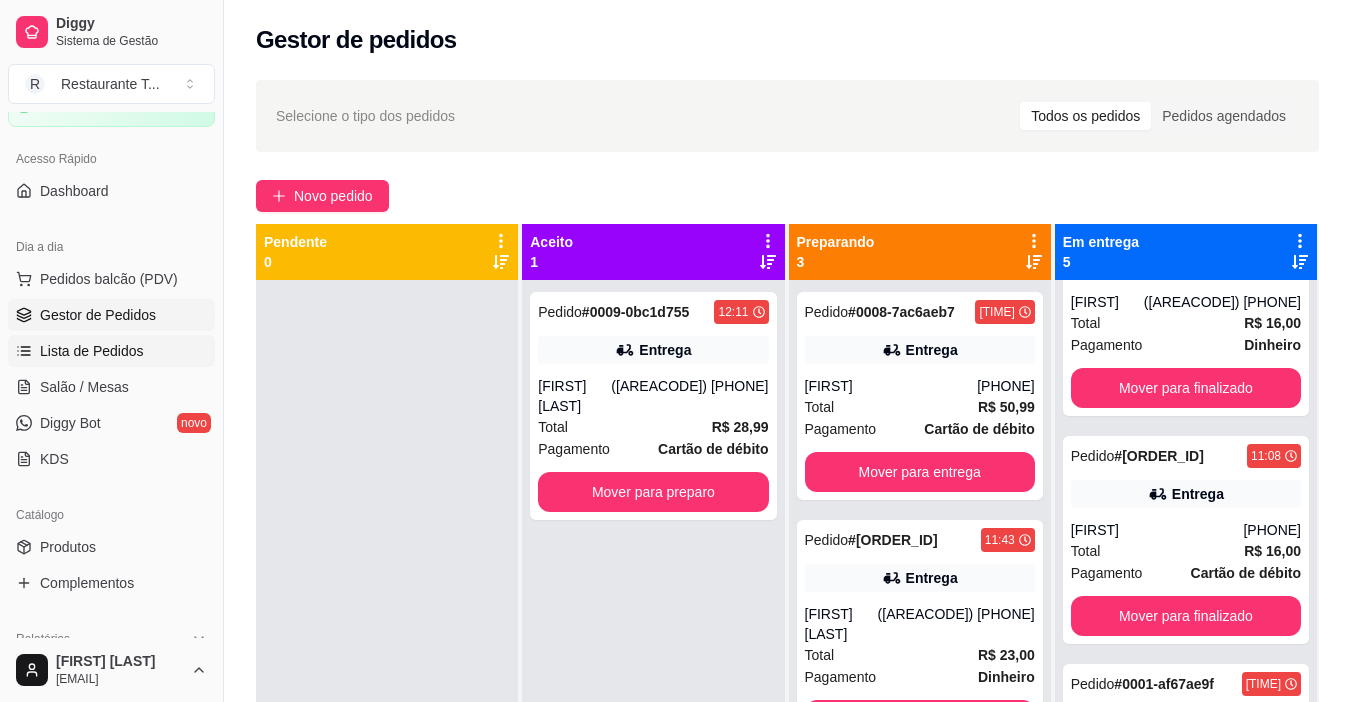 click on "Lista de Pedidos" at bounding box center [92, 351] 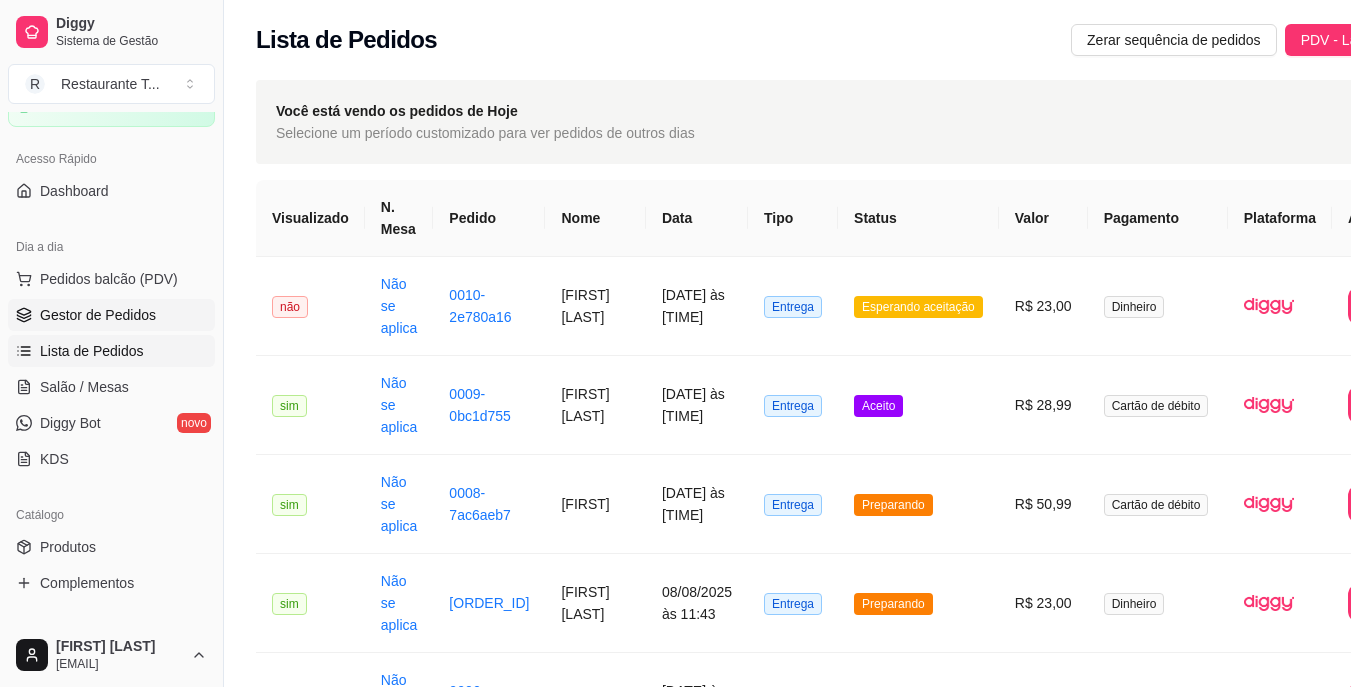 click on "Gestor de Pedidos" at bounding box center [98, 315] 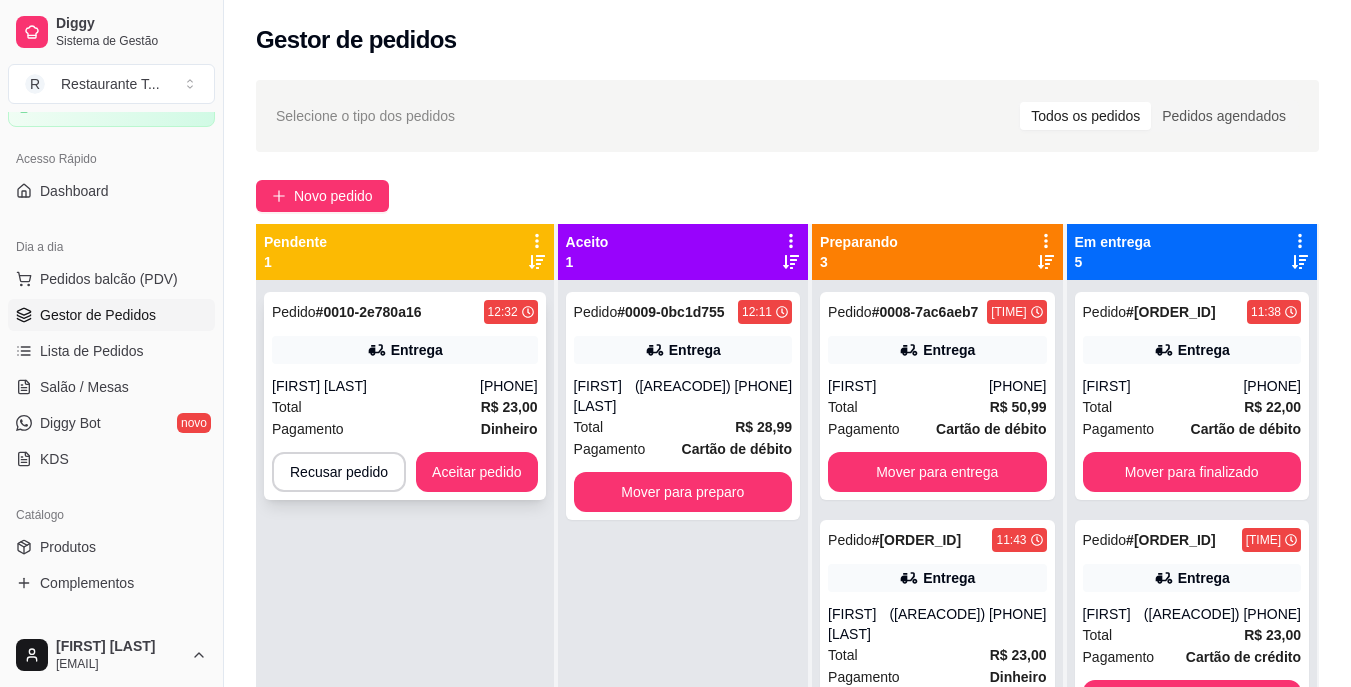 click on "Entrega" at bounding box center (405, 350) 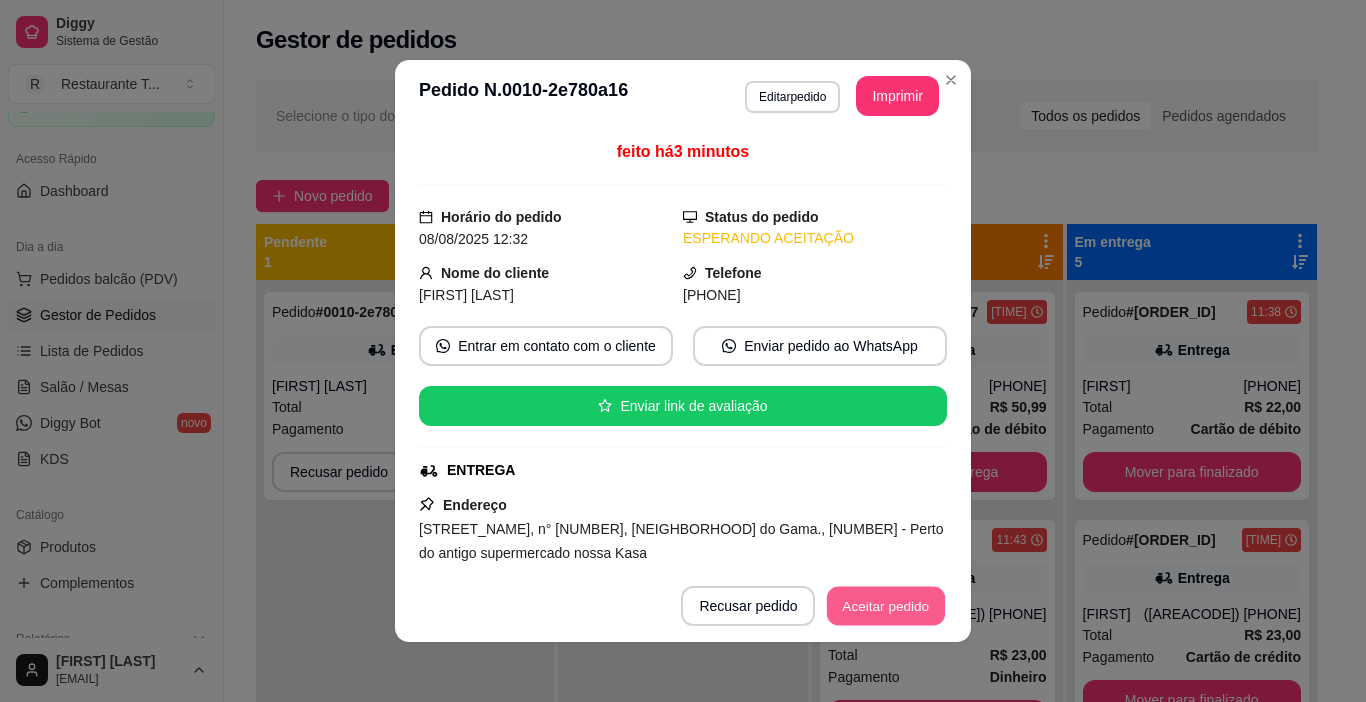click on "Aceitar pedido" at bounding box center [886, 606] 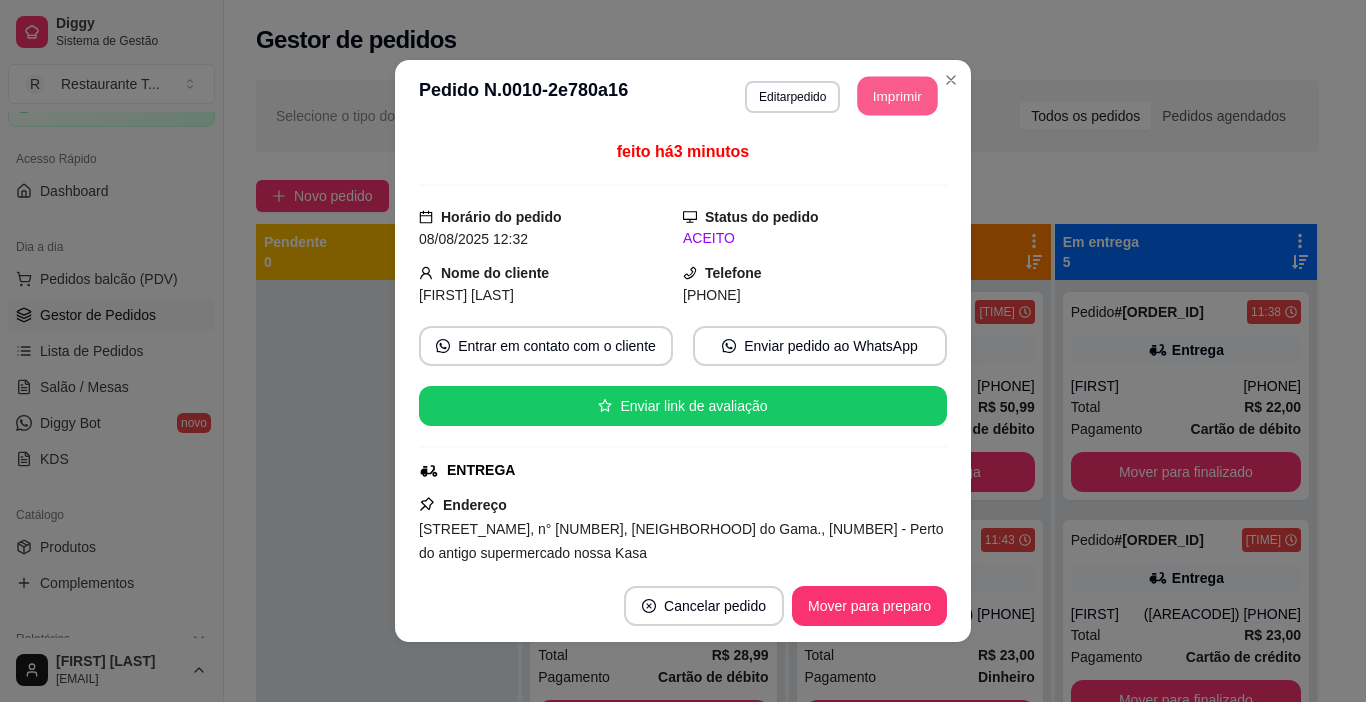 click on "Imprimir" at bounding box center [898, 96] 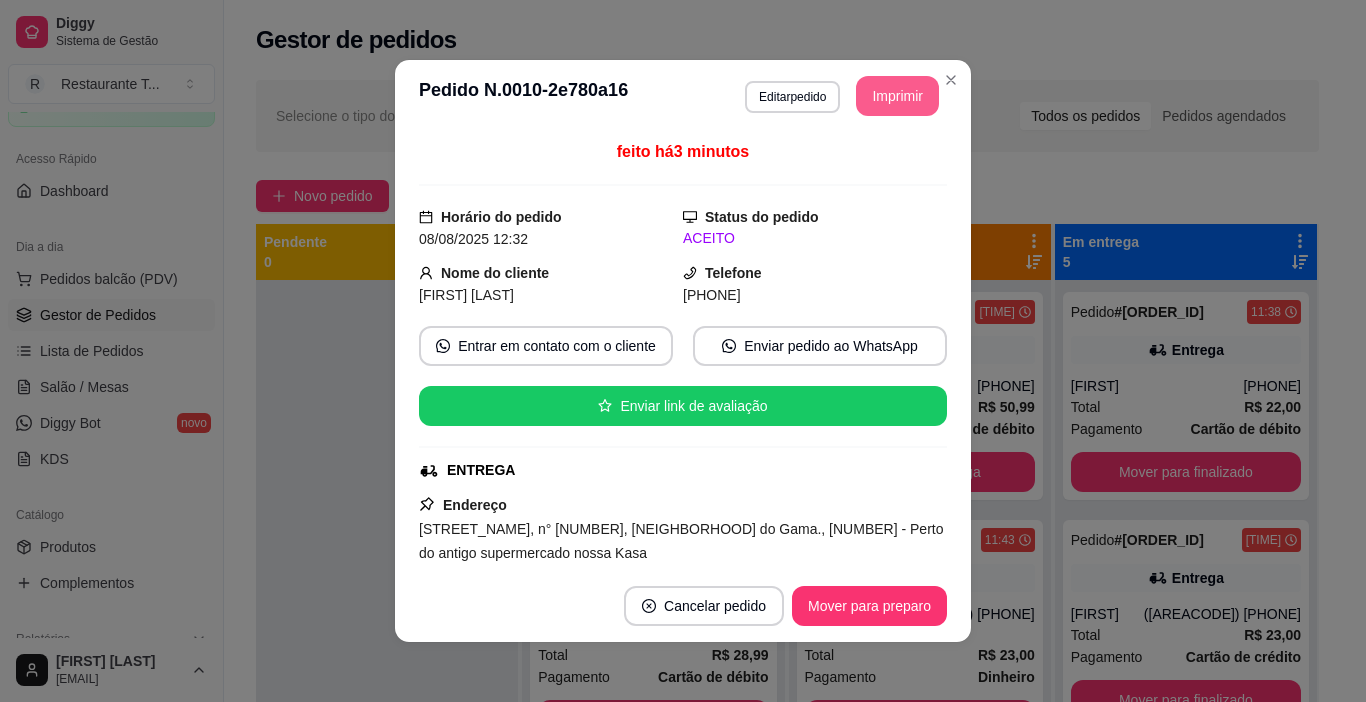scroll, scrollTop: 0, scrollLeft: 0, axis: both 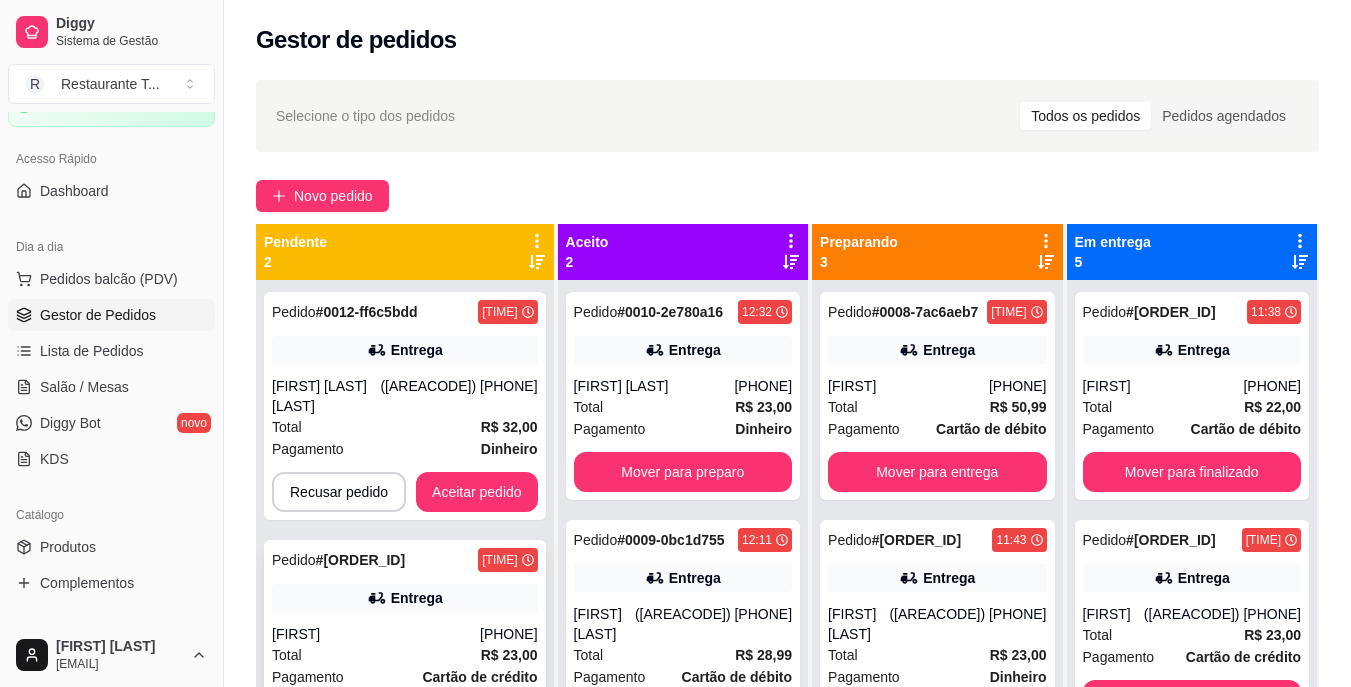 click on "[FIRST]" at bounding box center [376, 634] 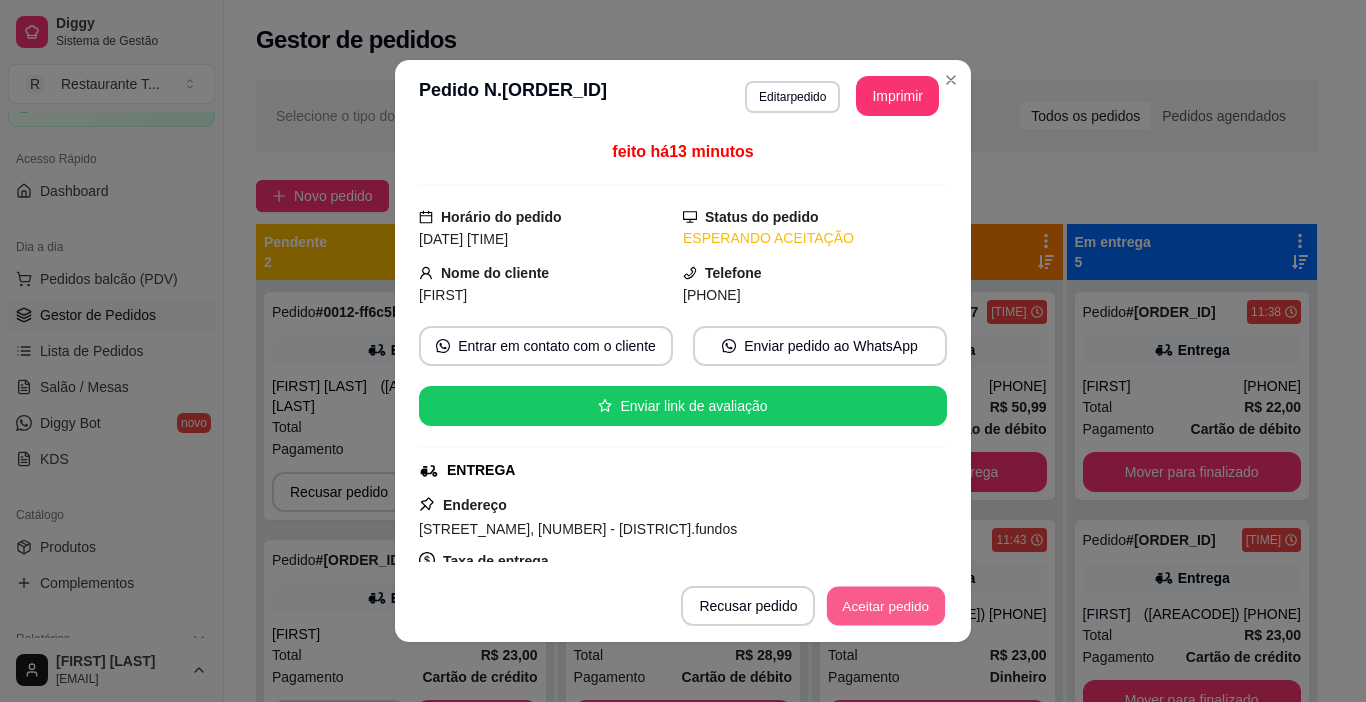 click on "Aceitar pedido" at bounding box center (886, 606) 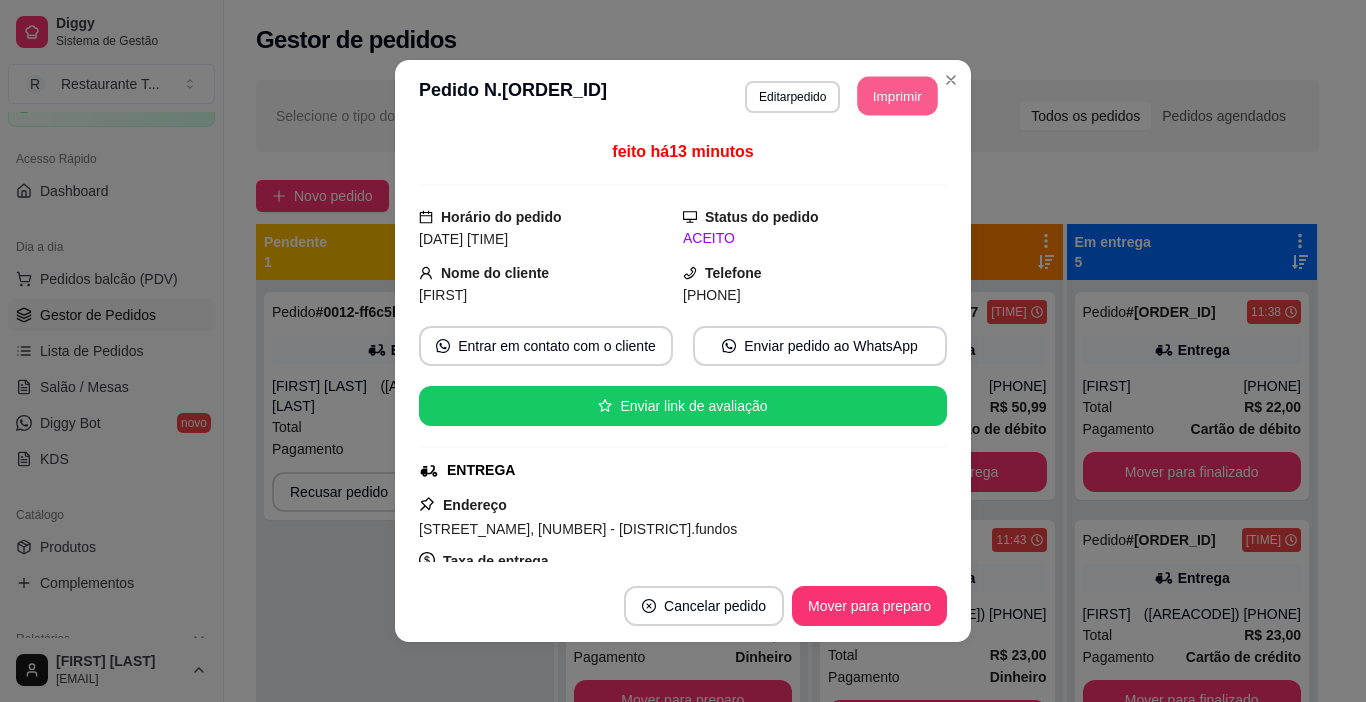 click on "Imprimir" at bounding box center [898, 96] 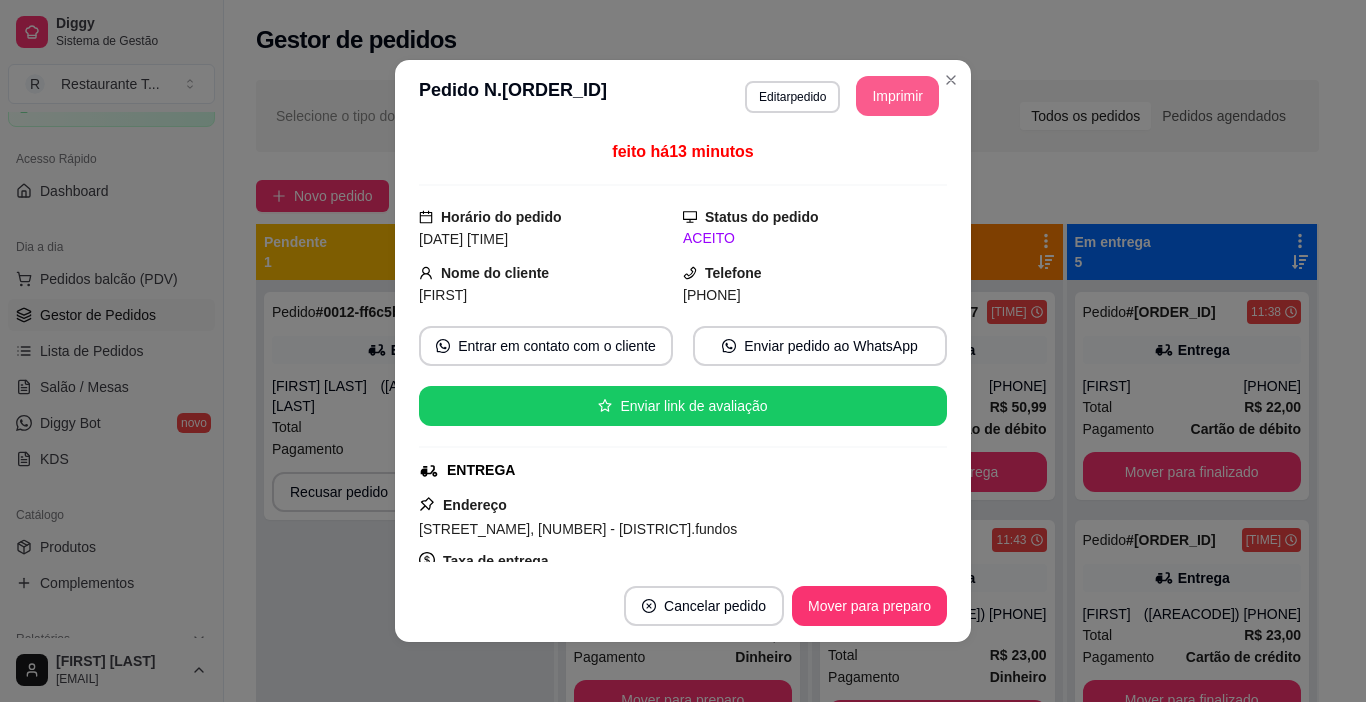 scroll, scrollTop: 0, scrollLeft: 0, axis: both 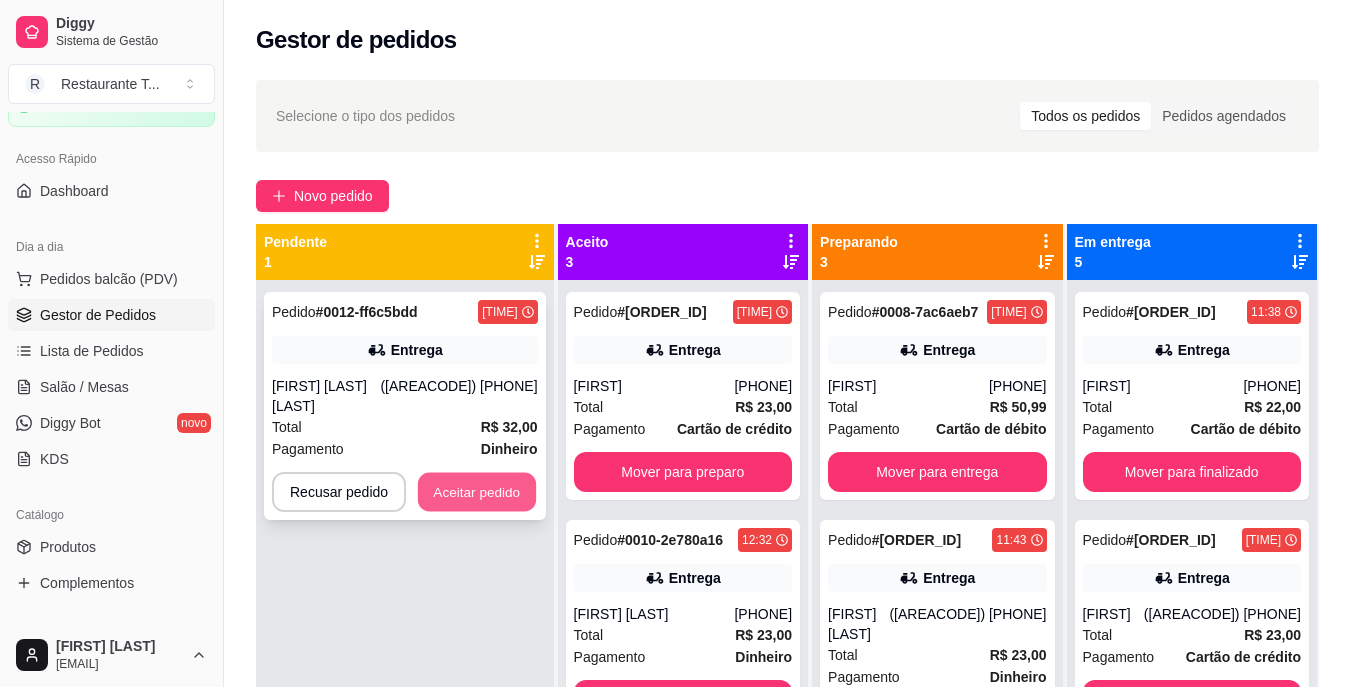 click on "Aceitar pedido" at bounding box center (477, 492) 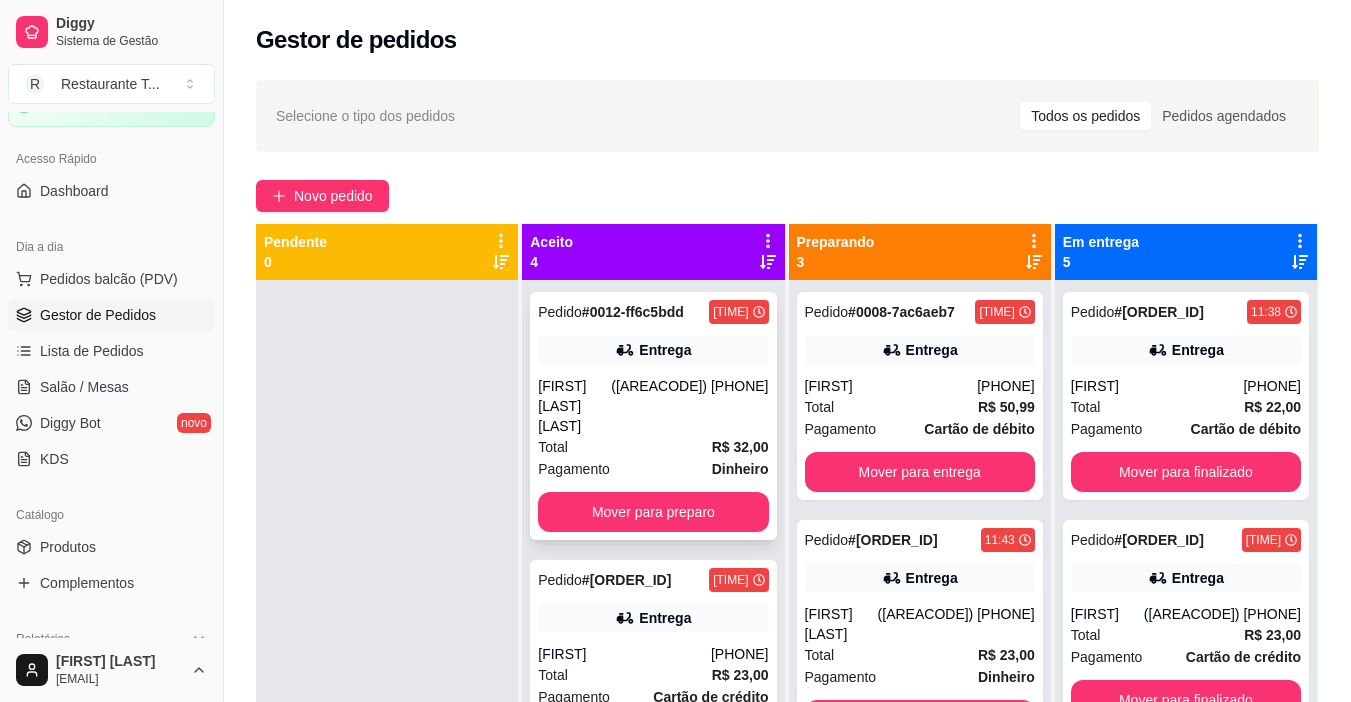 click on "Total R$ 32,00" at bounding box center [653, 447] 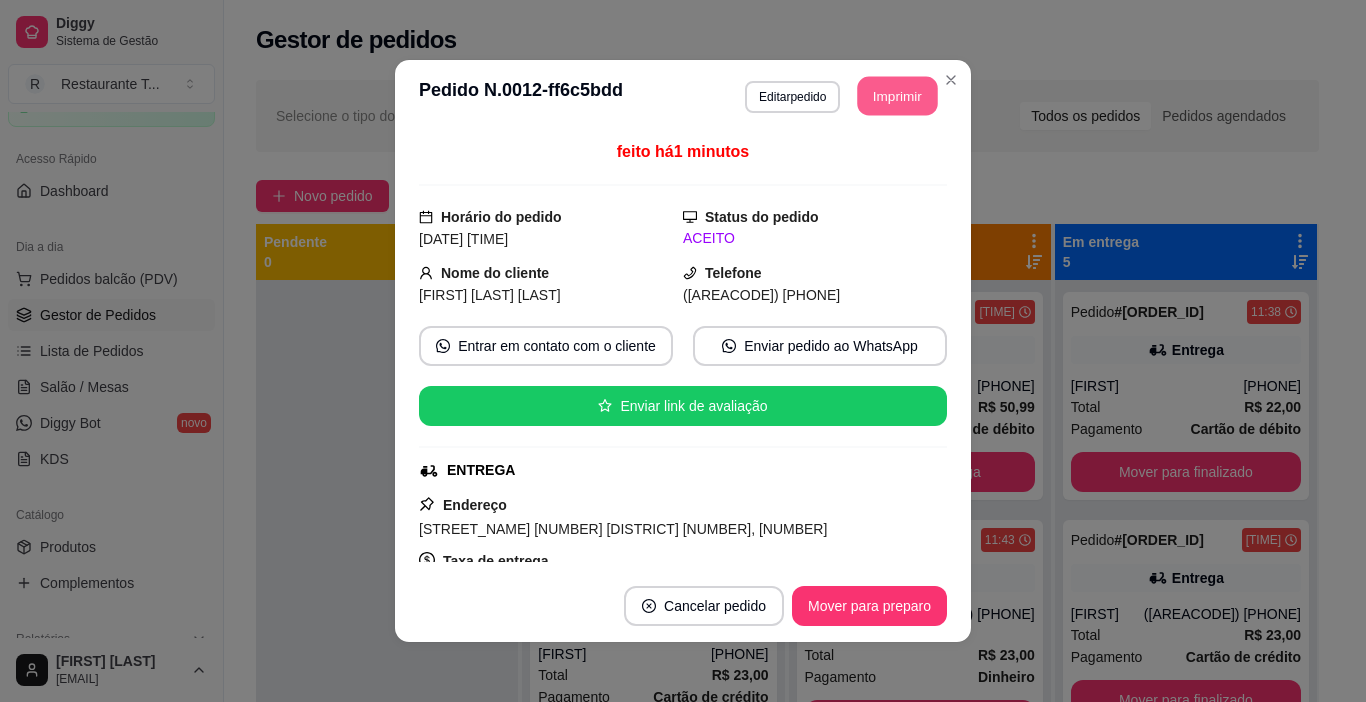click on "Imprimir" at bounding box center (898, 96) 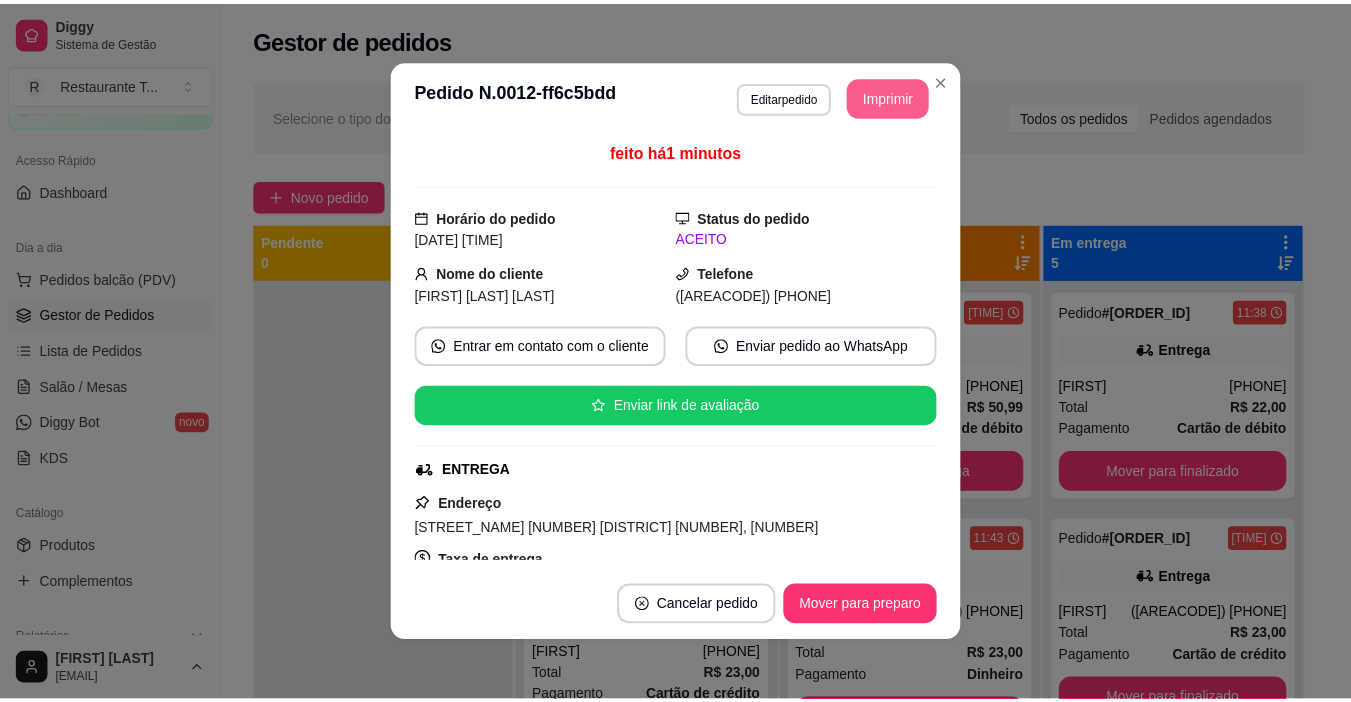 scroll, scrollTop: 0, scrollLeft: 0, axis: both 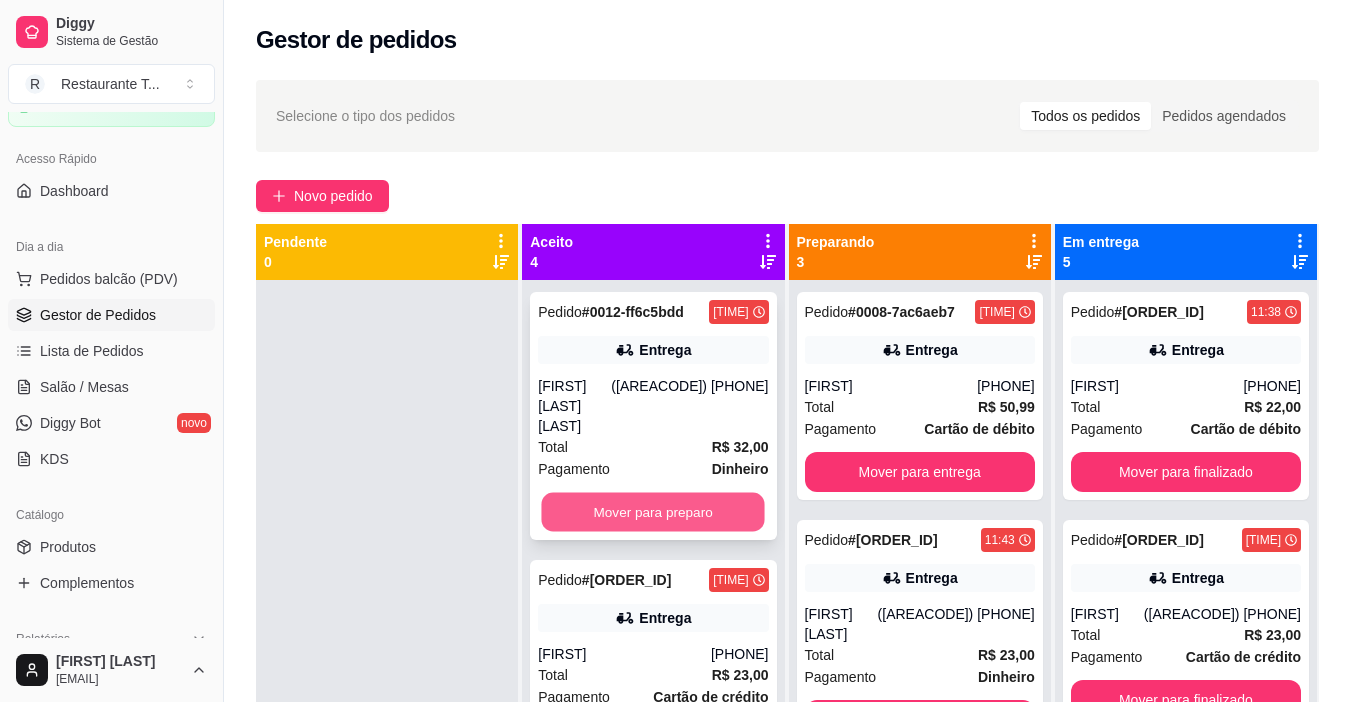 click on "Mover para preparo" at bounding box center (653, 512) 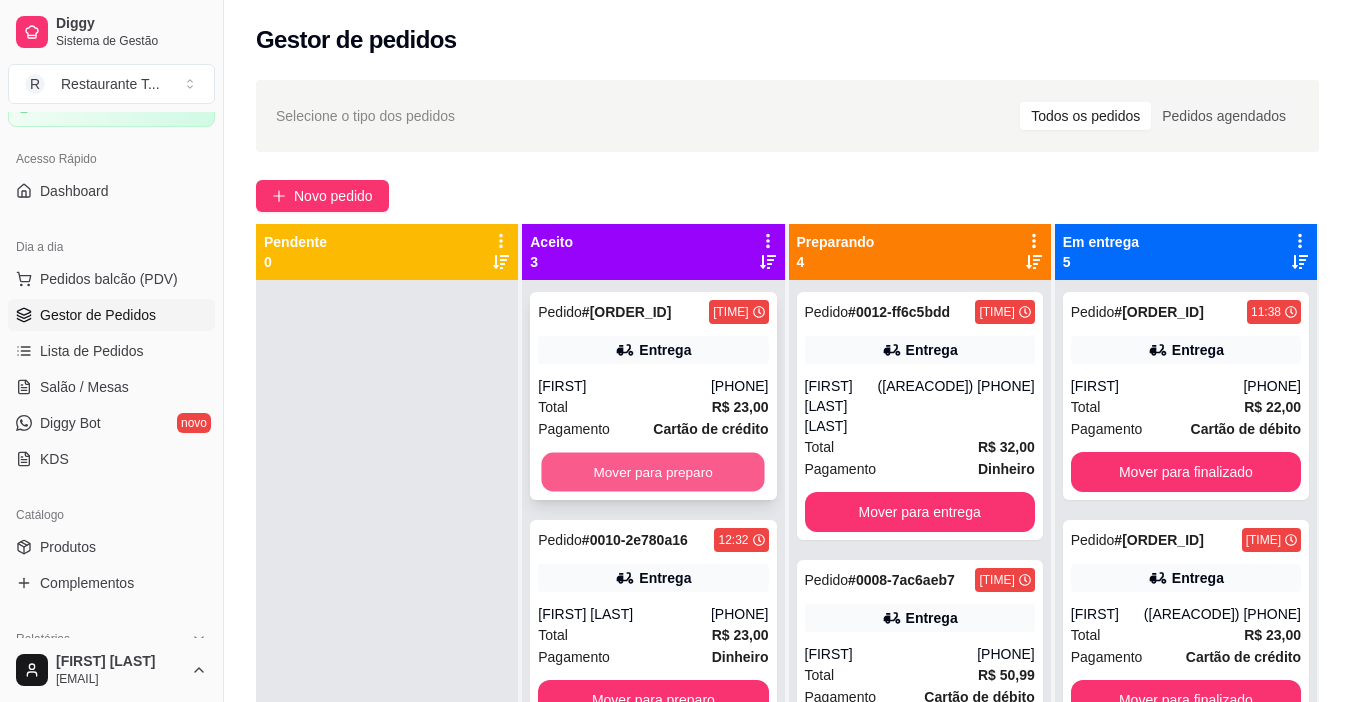 click on "Mover para preparo" at bounding box center [653, 472] 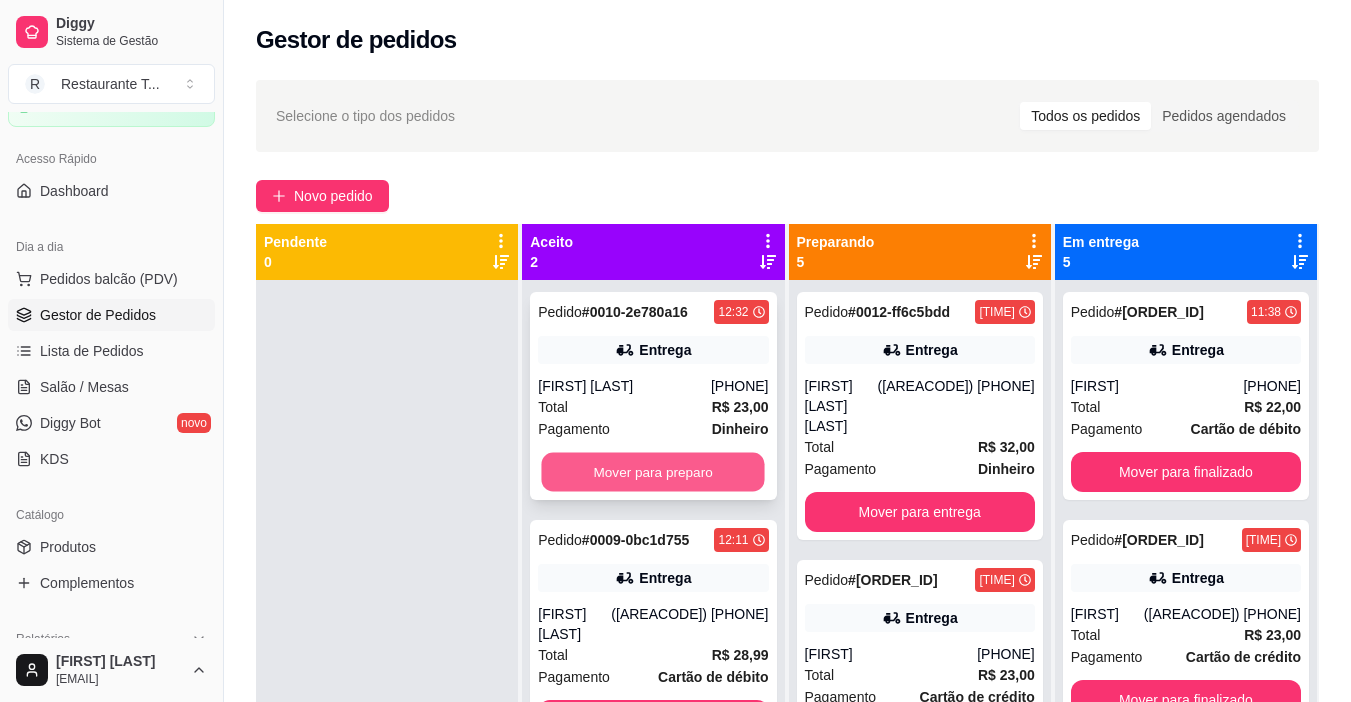 click on "Mover para preparo" at bounding box center (653, 472) 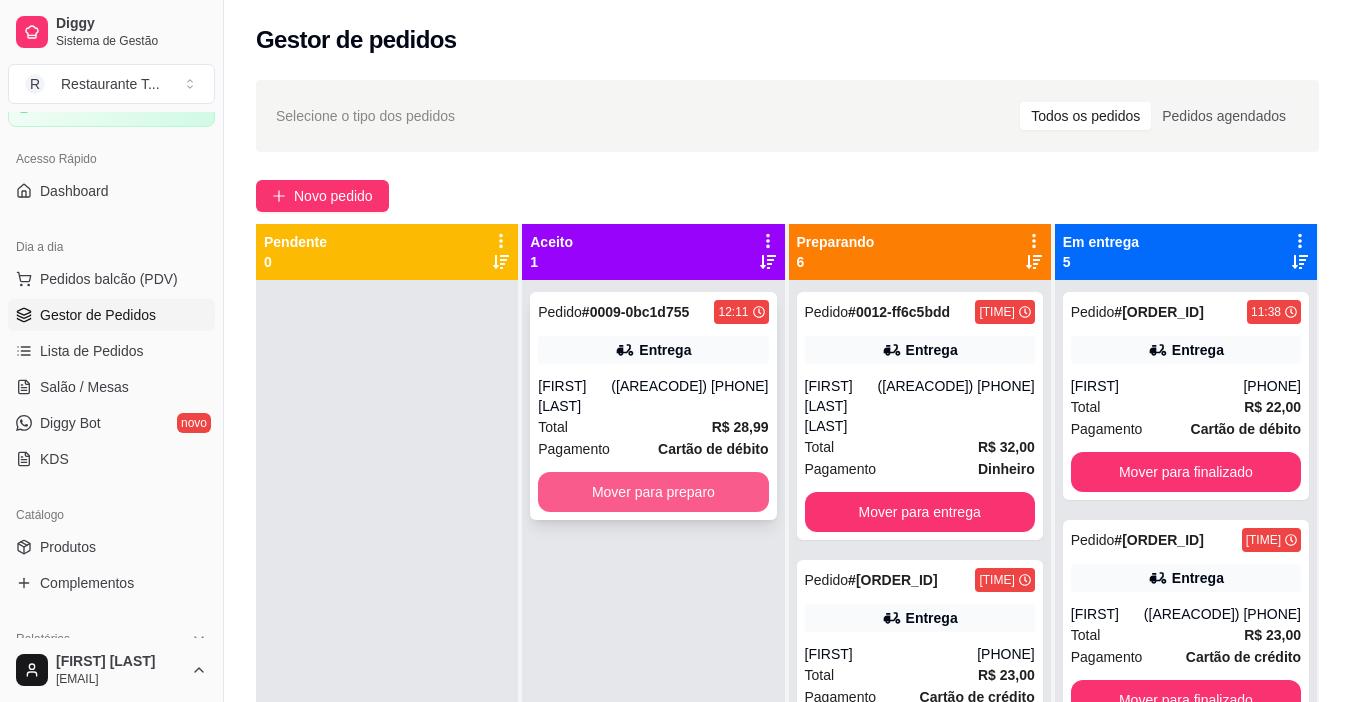 click on "Mover para preparo" at bounding box center [653, 492] 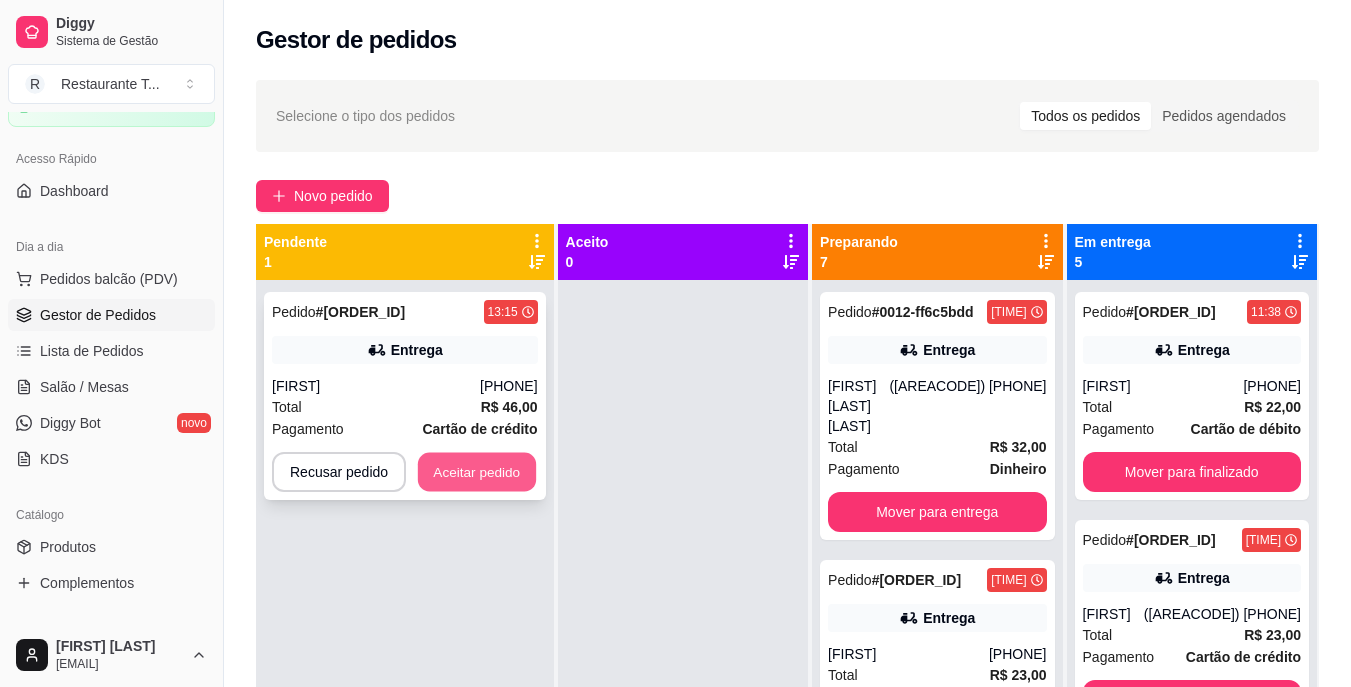 click on "Aceitar pedido" at bounding box center [477, 472] 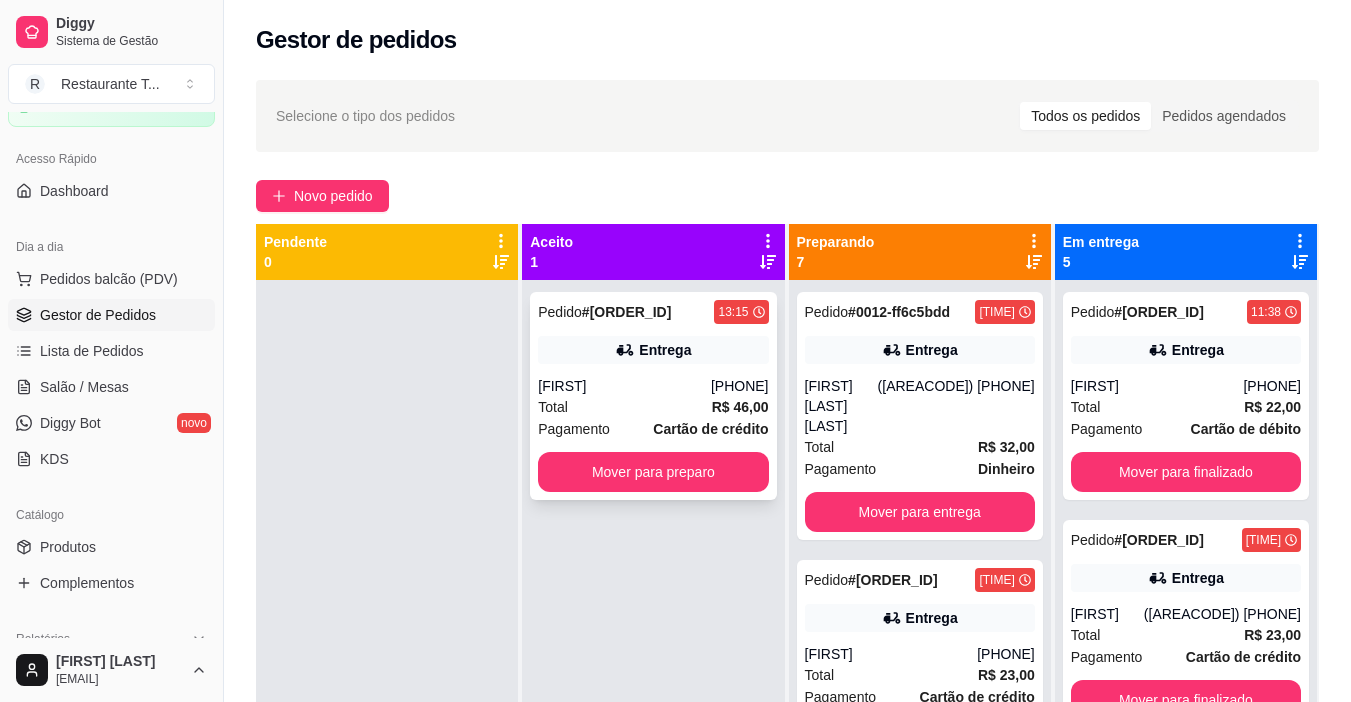 click on "Total R$ 46,00" at bounding box center [653, 407] 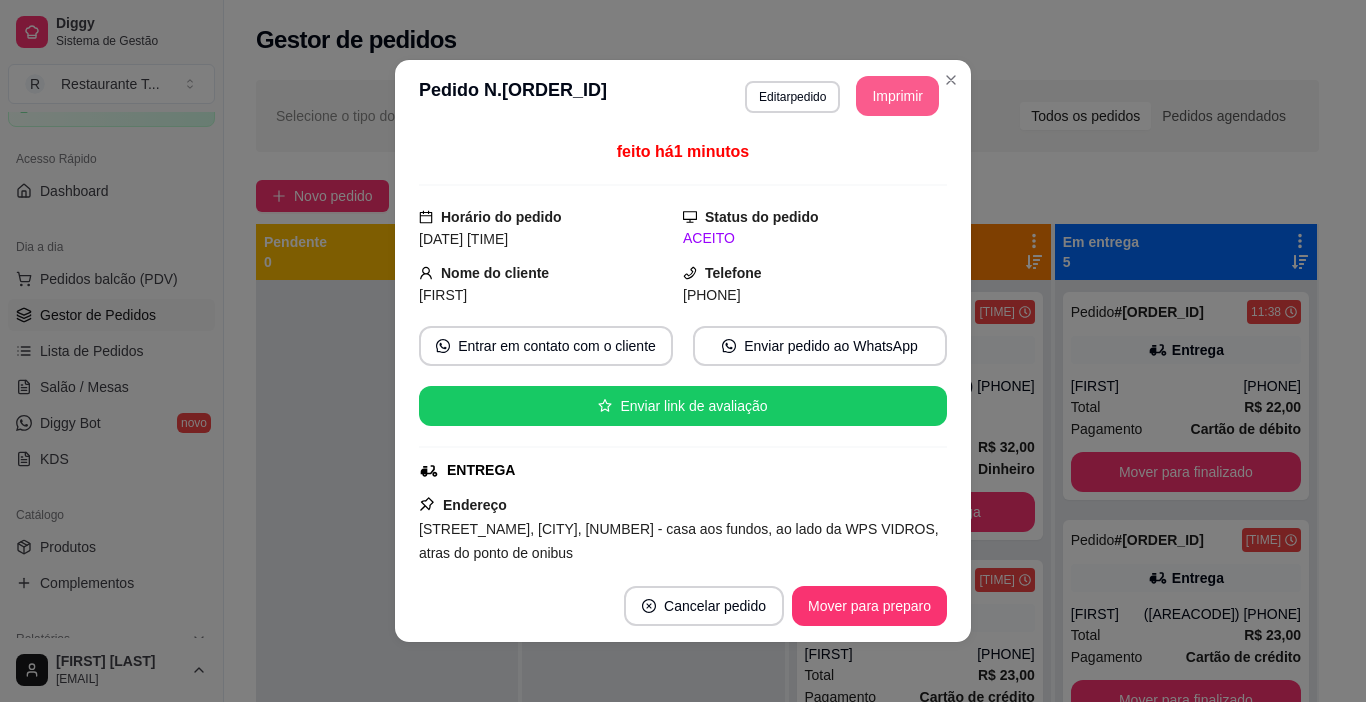 click on "Imprimir" at bounding box center (897, 96) 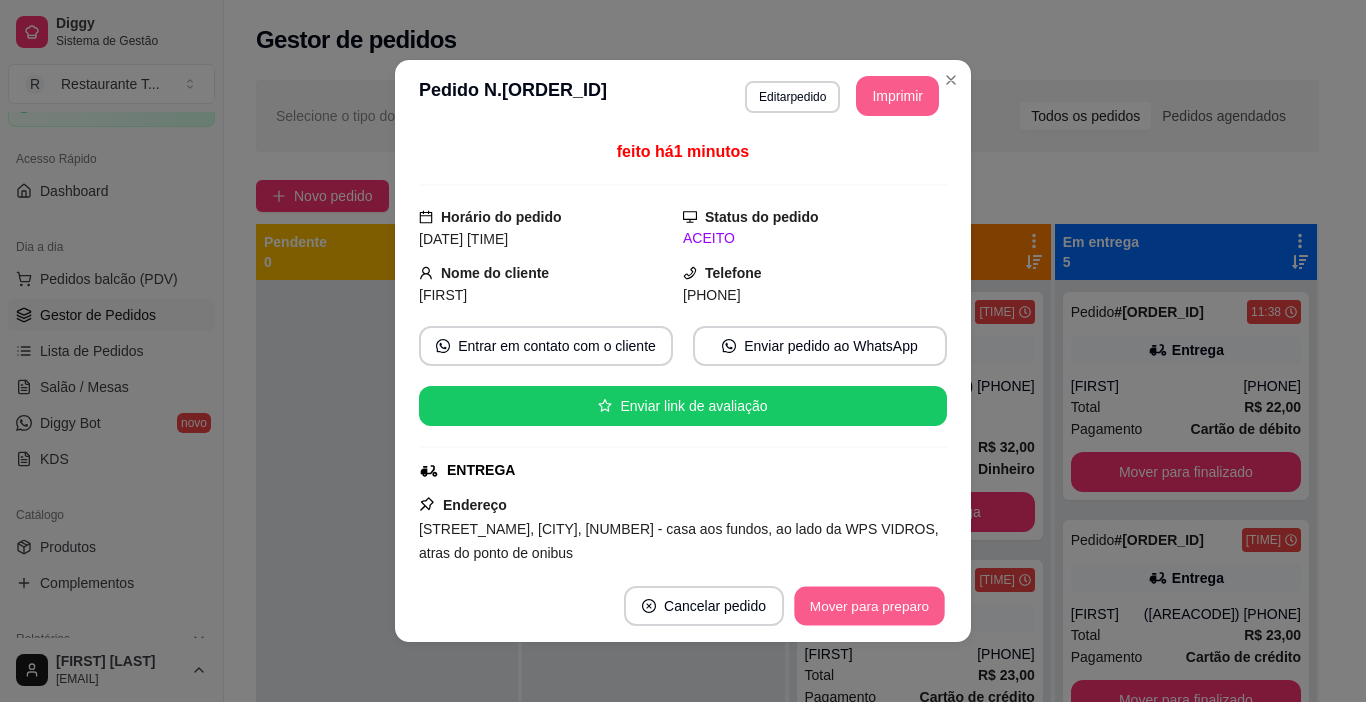 click on "Mover para preparo" at bounding box center [869, 606] 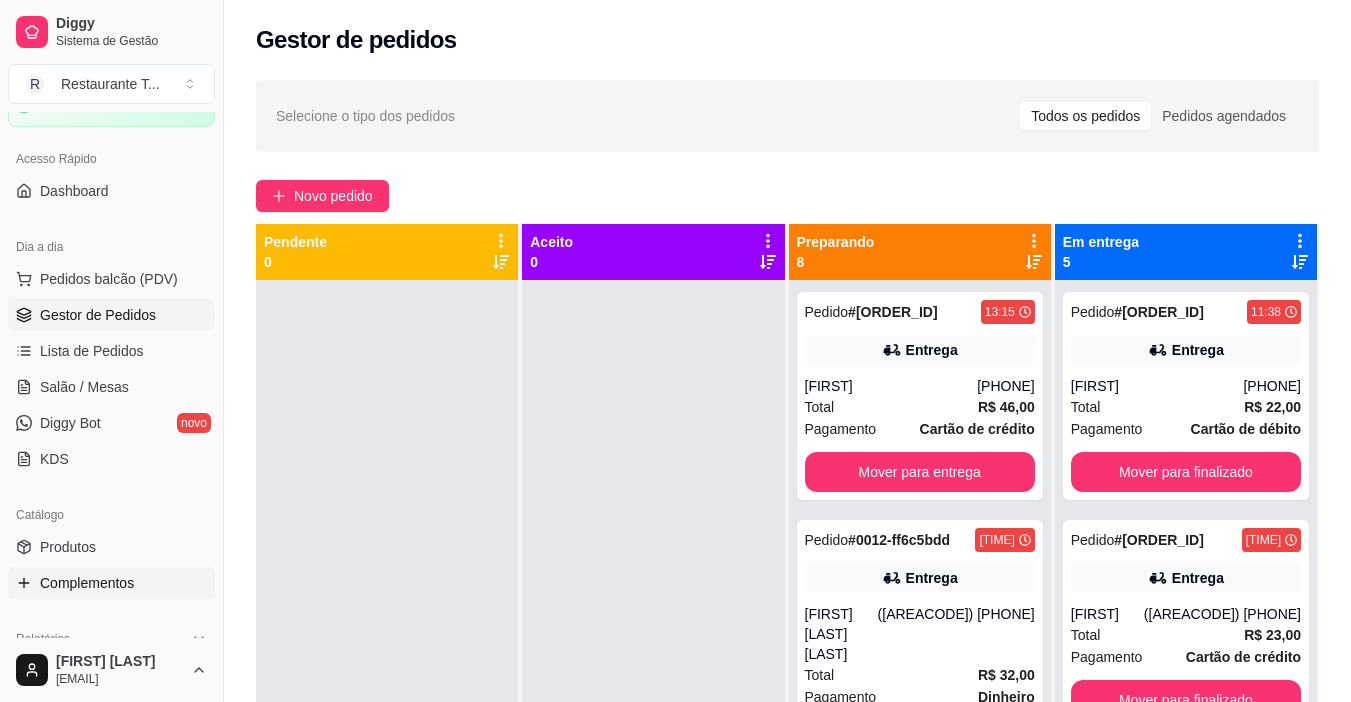 click on "Complementos" at bounding box center (87, 583) 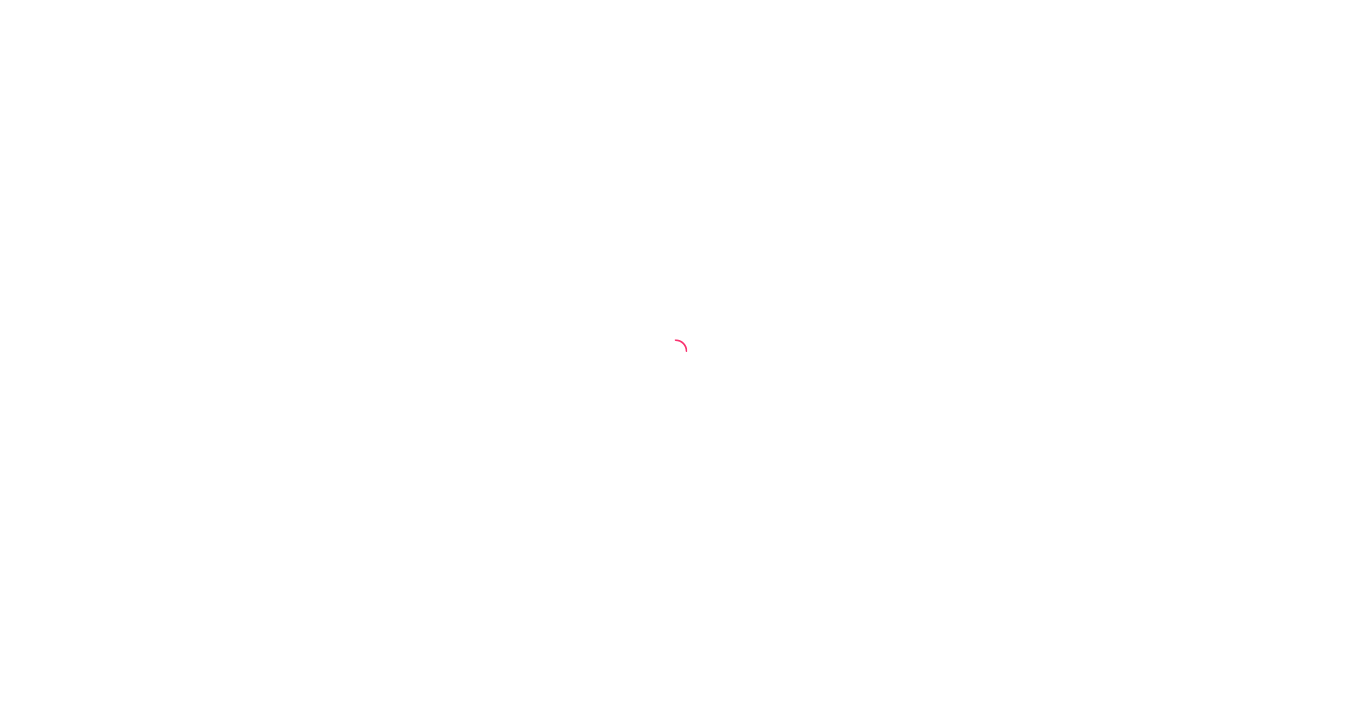 scroll, scrollTop: 0, scrollLeft: 0, axis: both 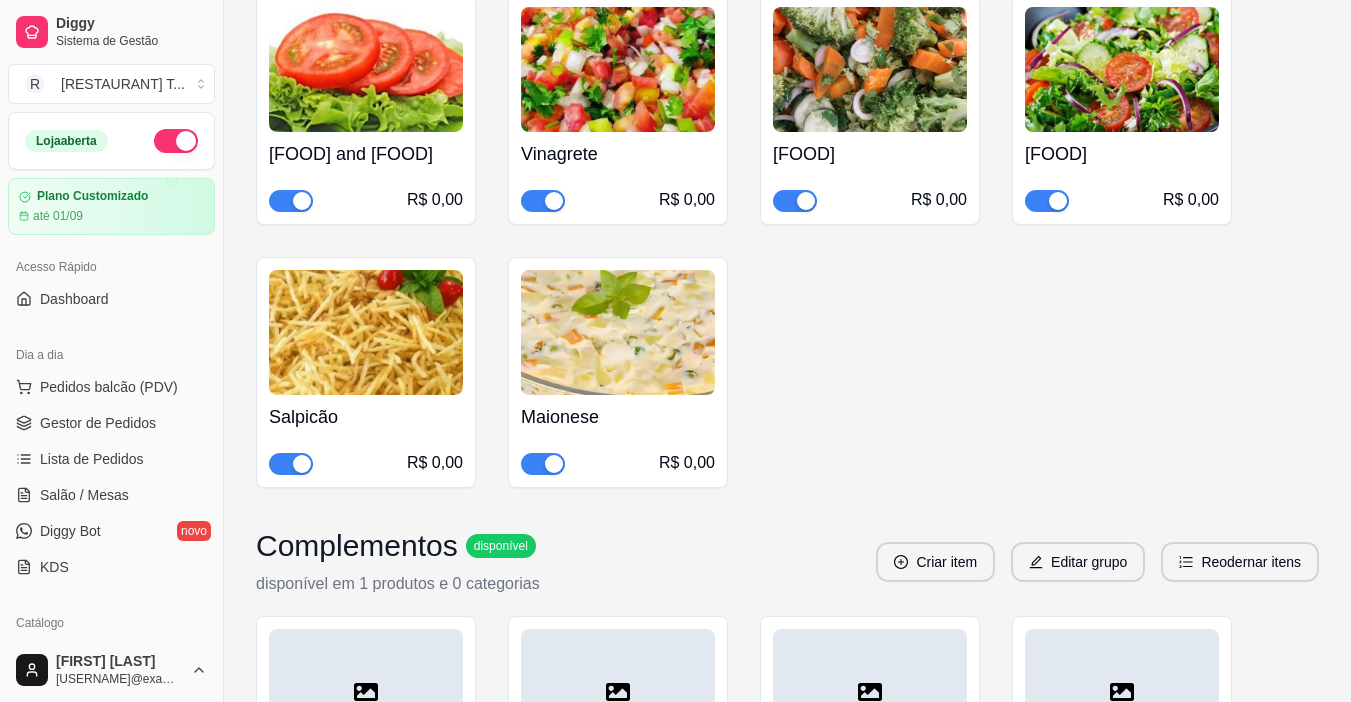 click at bounding box center [554, 464] 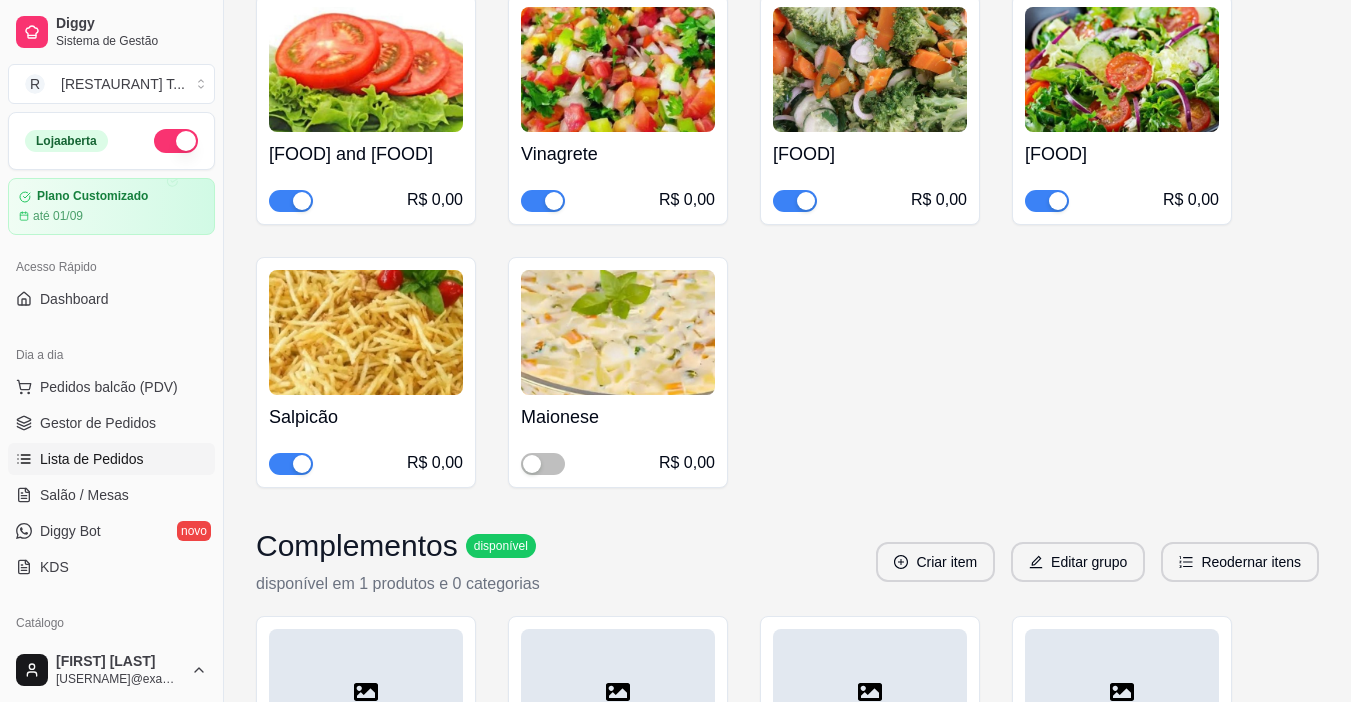 click on "Lista de Pedidos" at bounding box center [92, 459] 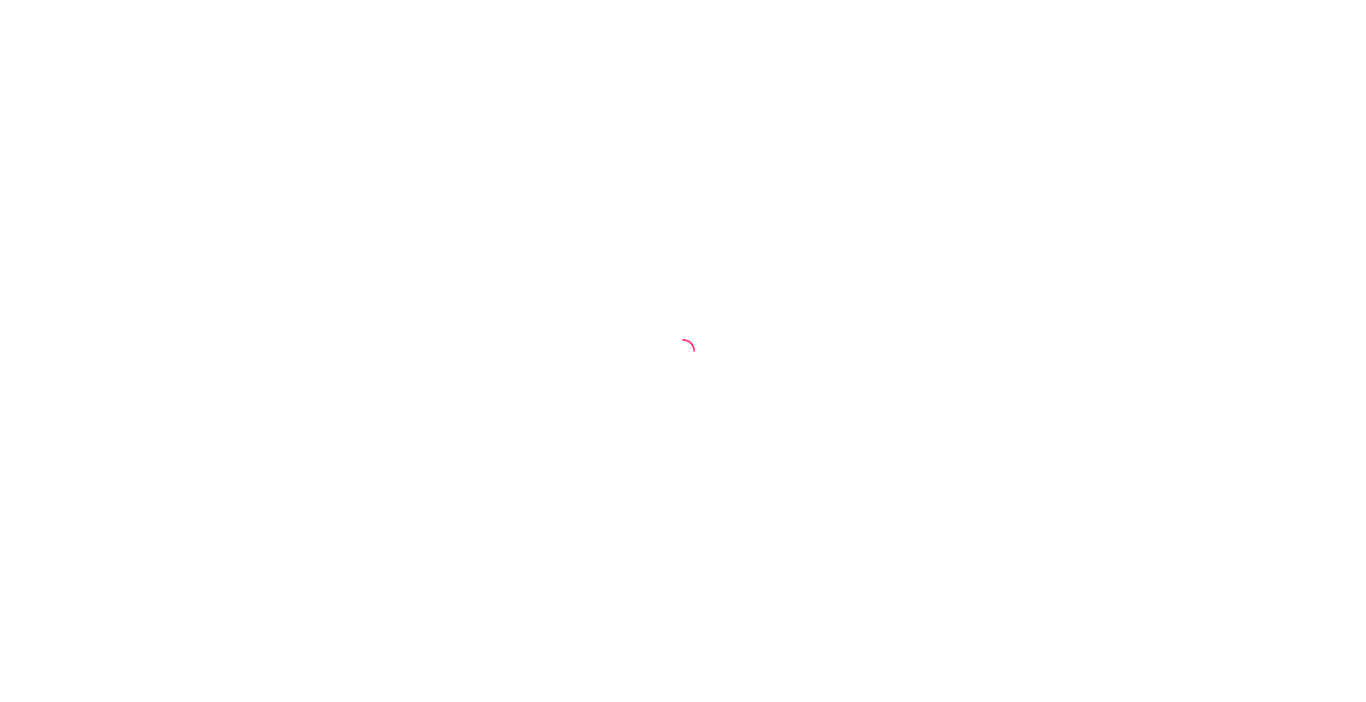 scroll, scrollTop: 0, scrollLeft: 0, axis: both 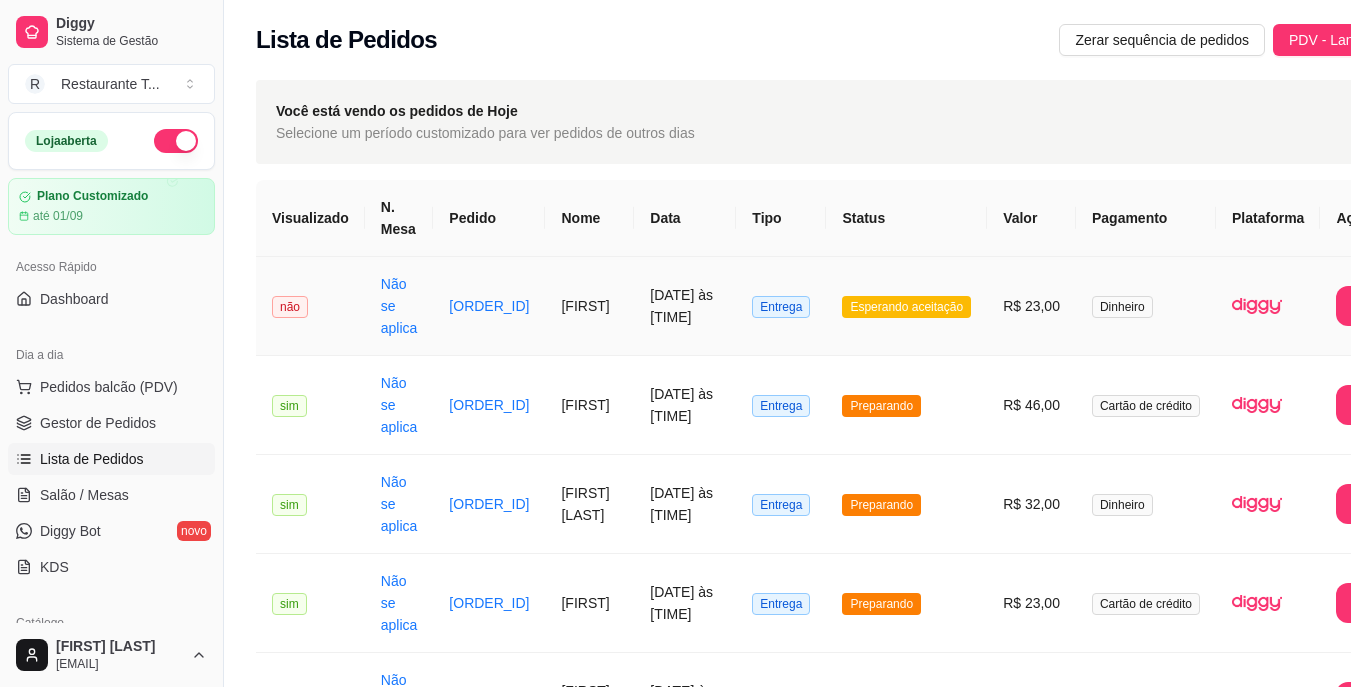 click on "Esperando aceitação" at bounding box center [906, 307] 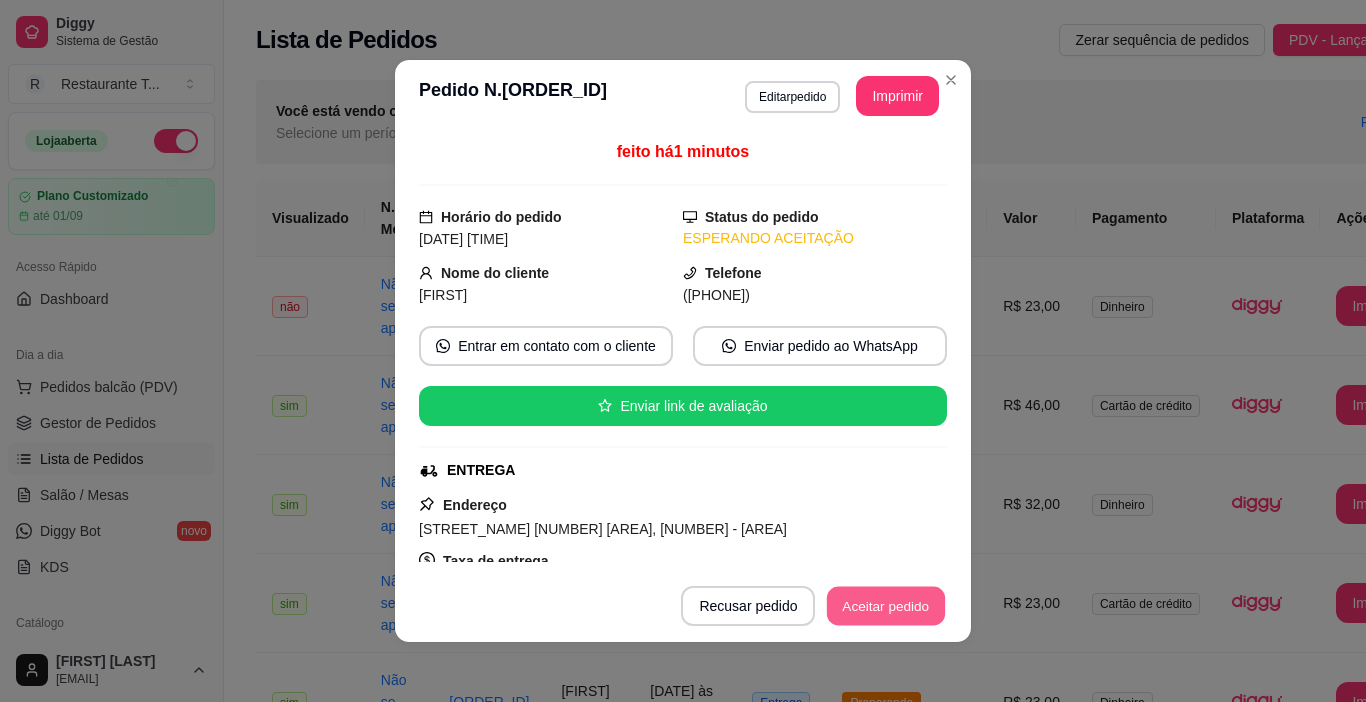 click on "Aceitar pedido" at bounding box center (886, 606) 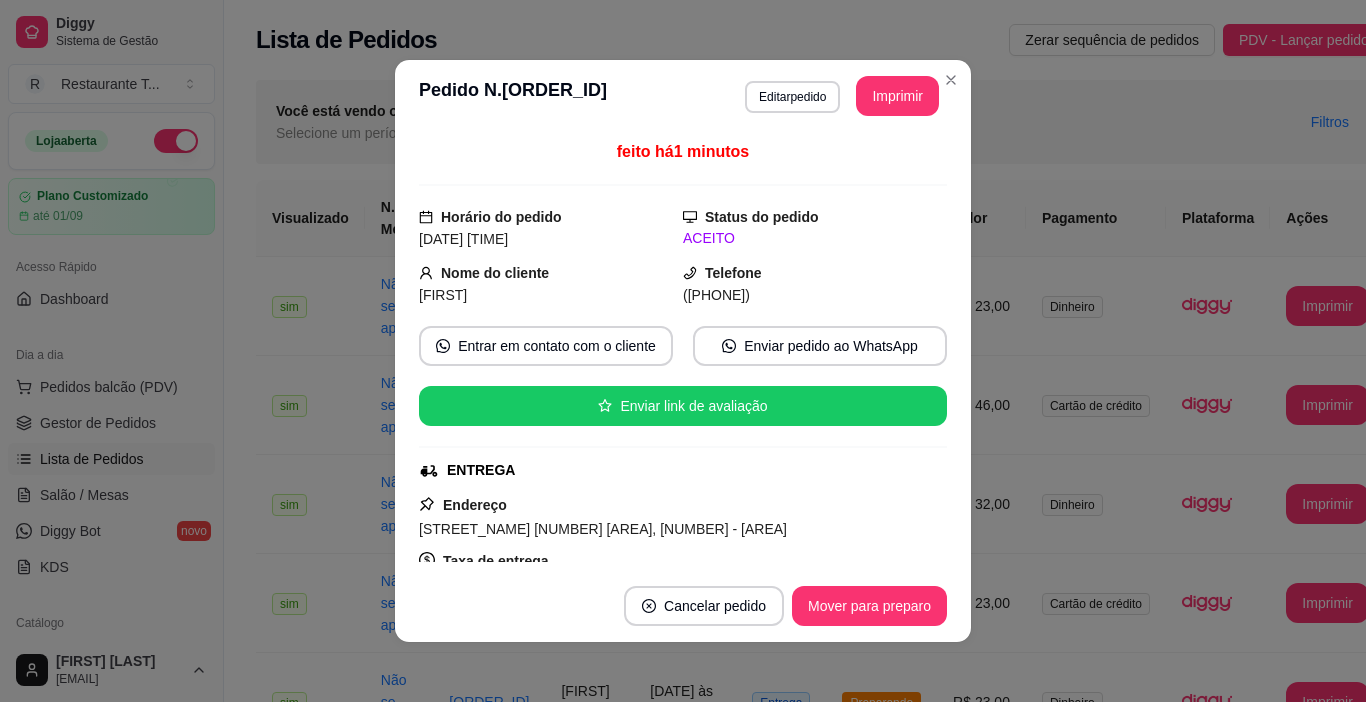click on "**********" at bounding box center (683, 96) 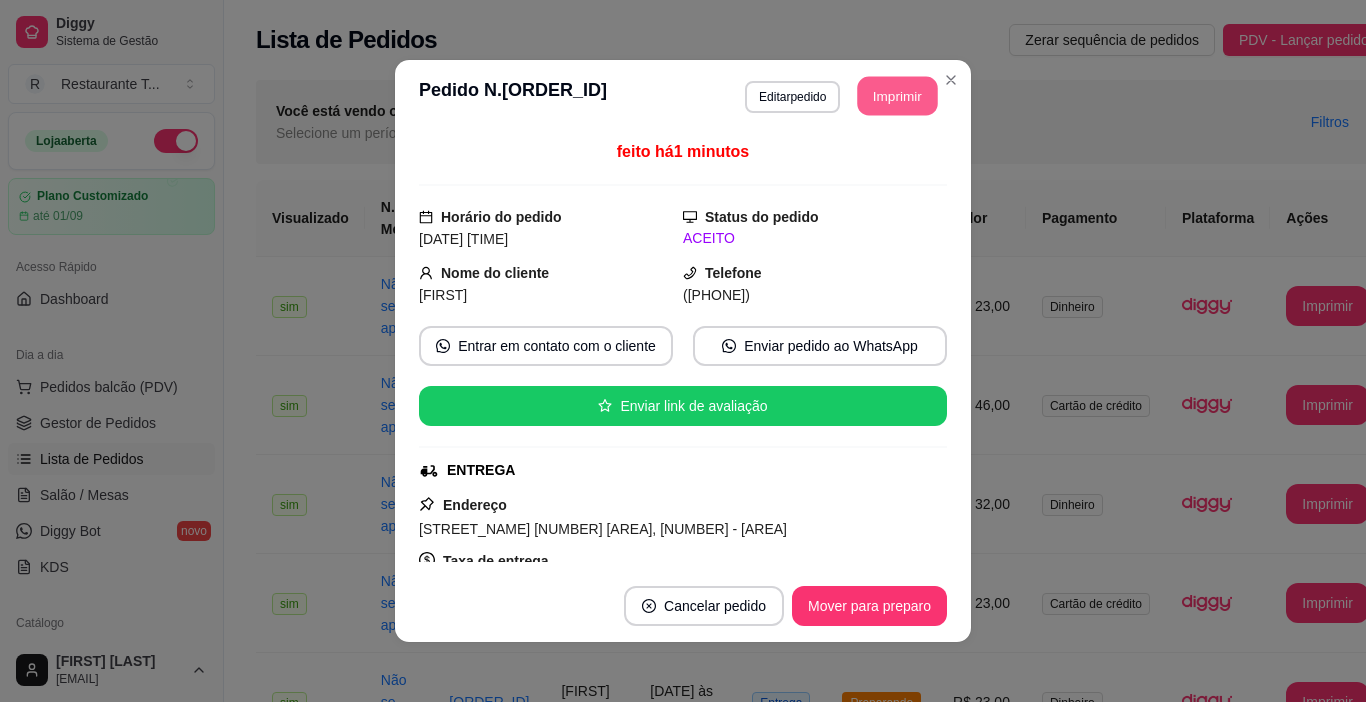 click on "Imprimir" at bounding box center (898, 96) 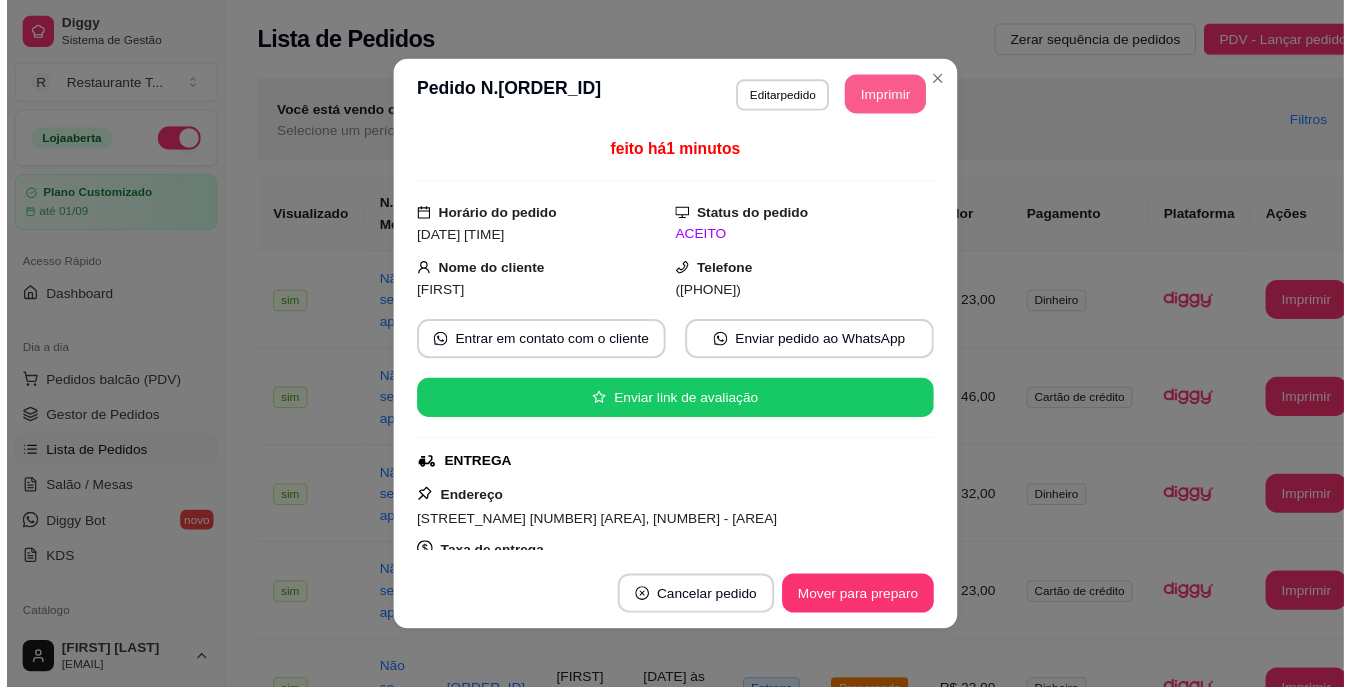 scroll, scrollTop: 0, scrollLeft: 0, axis: both 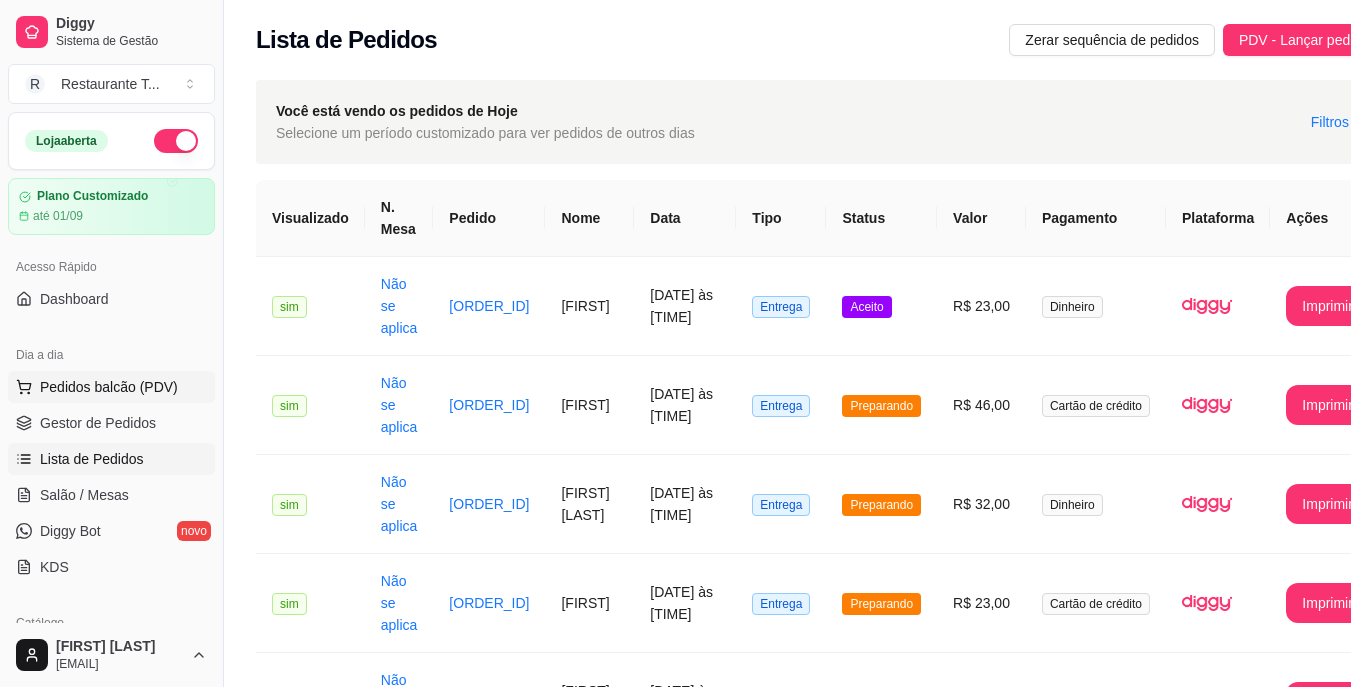 click on "Pedidos balcão (PDV)" at bounding box center (109, 387) 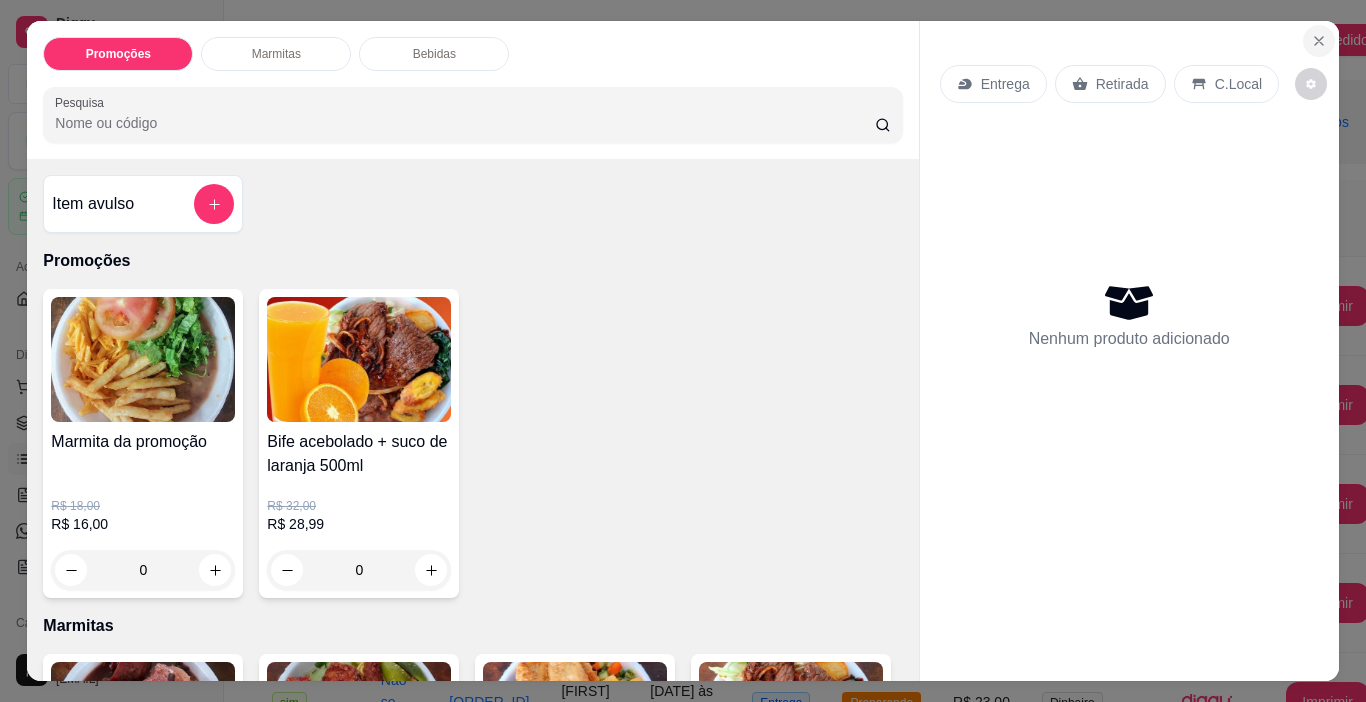 click at bounding box center [1319, 41] 